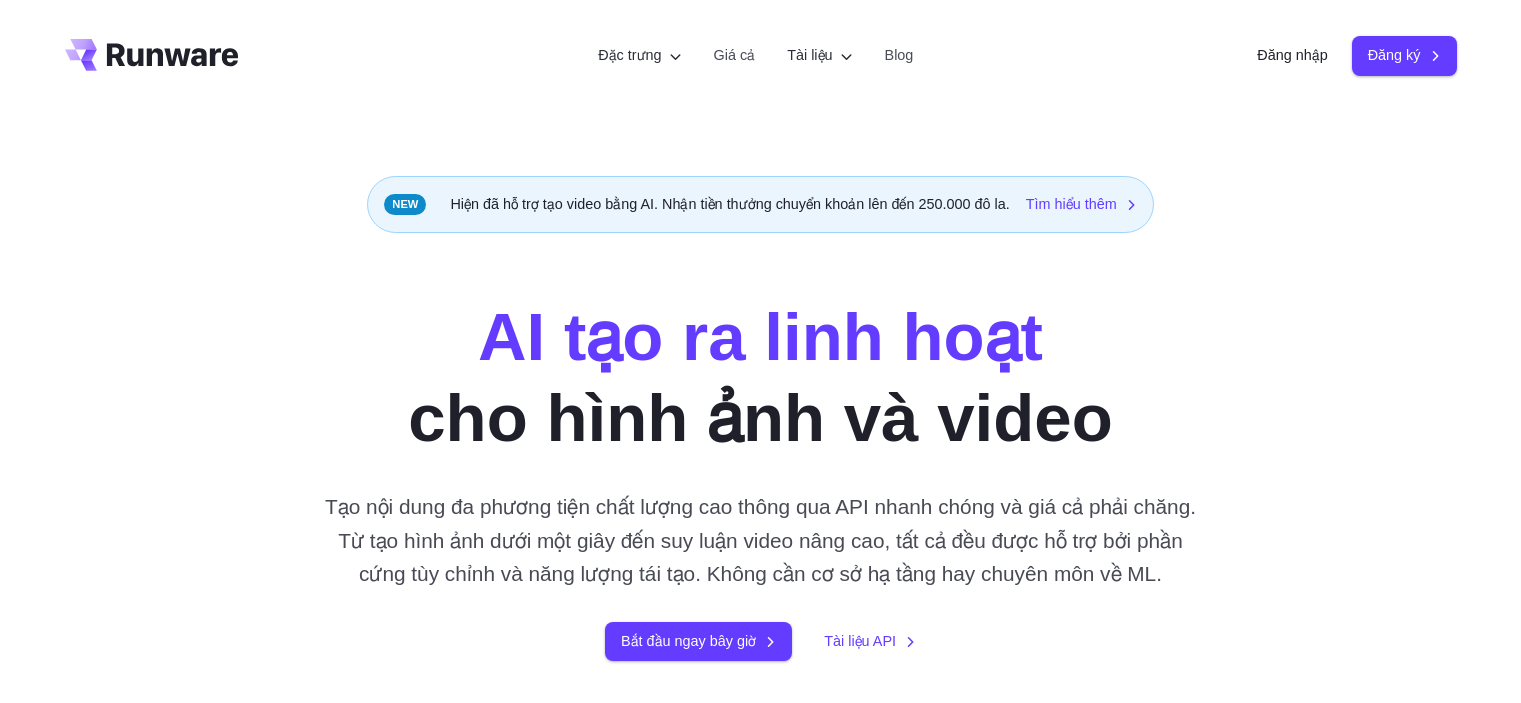 scroll, scrollTop: 0, scrollLeft: 0, axis: both 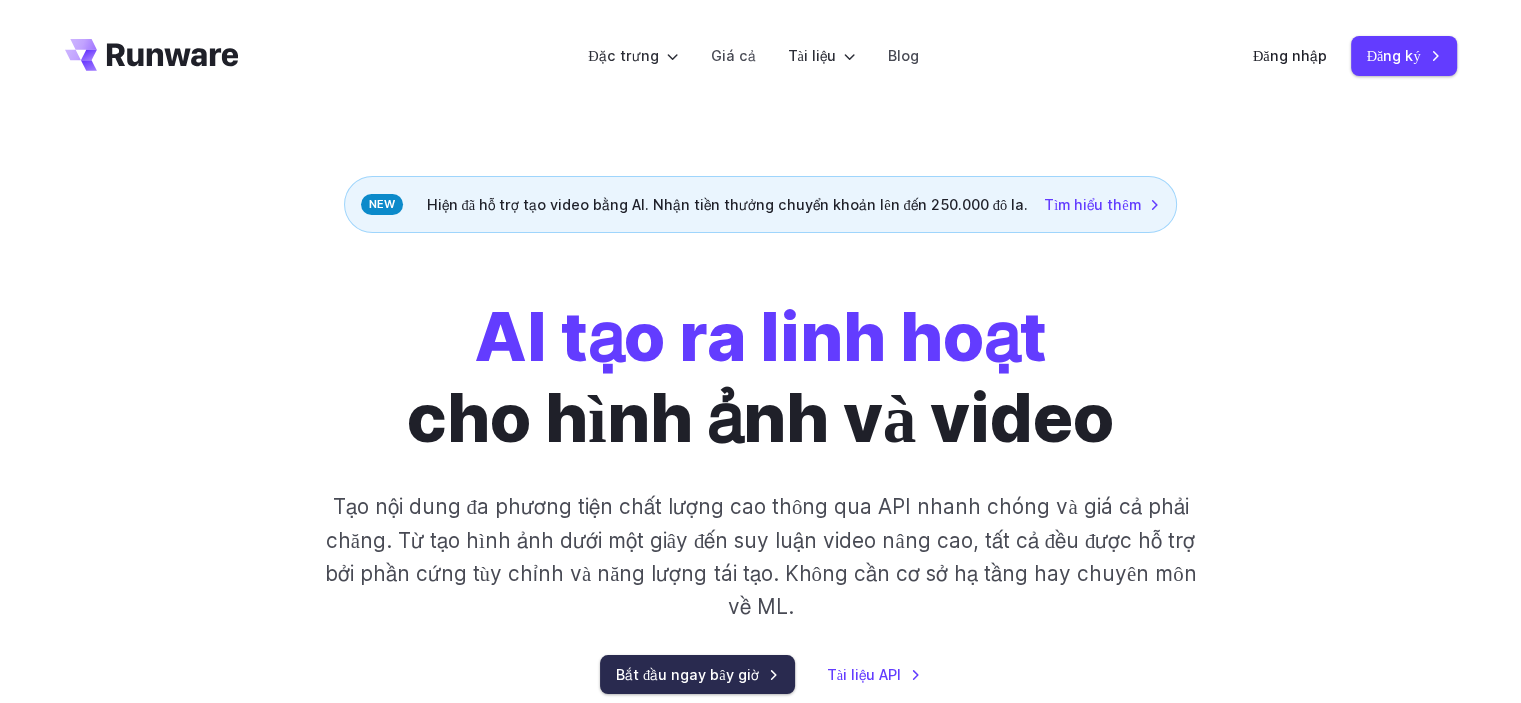 click on "Bắt đầu ngay bây giờ" at bounding box center [687, 674] 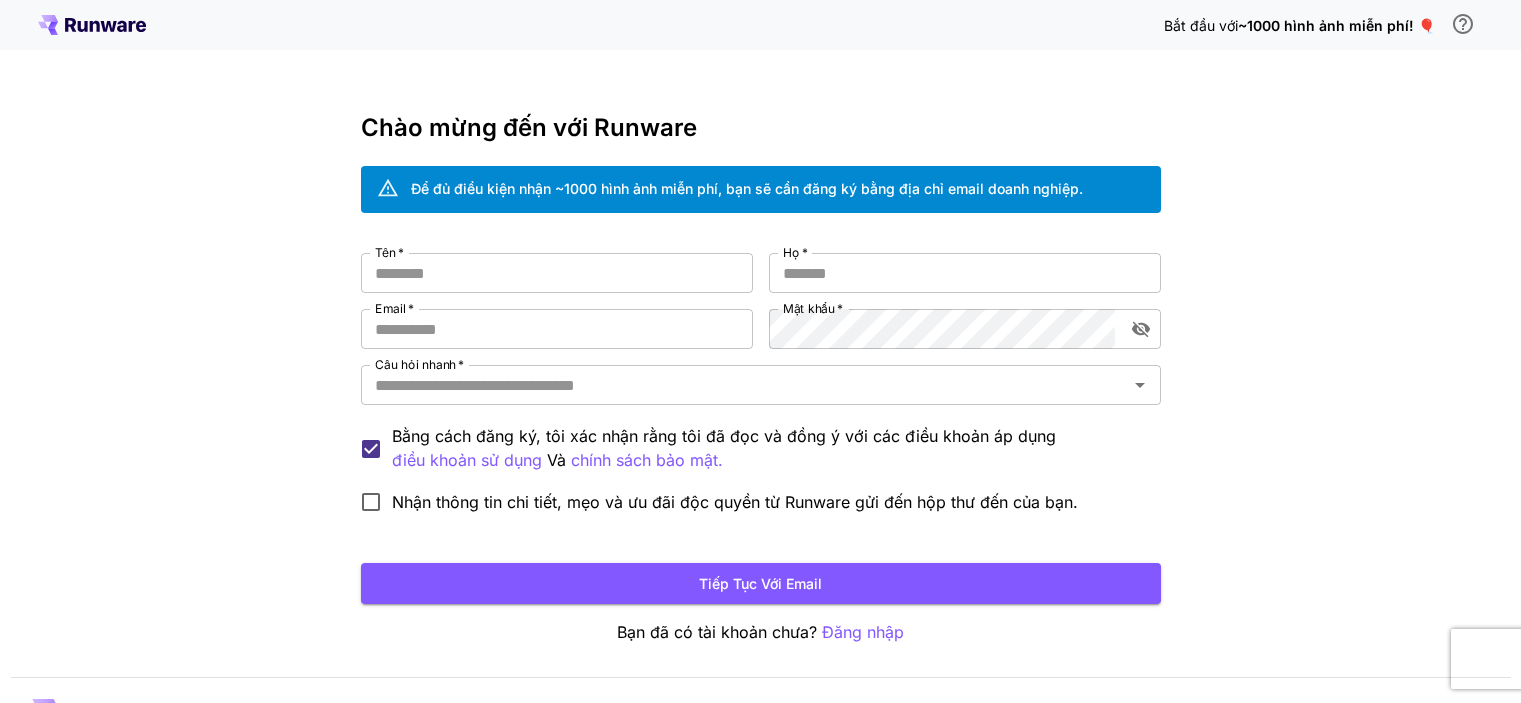scroll, scrollTop: 0, scrollLeft: 0, axis: both 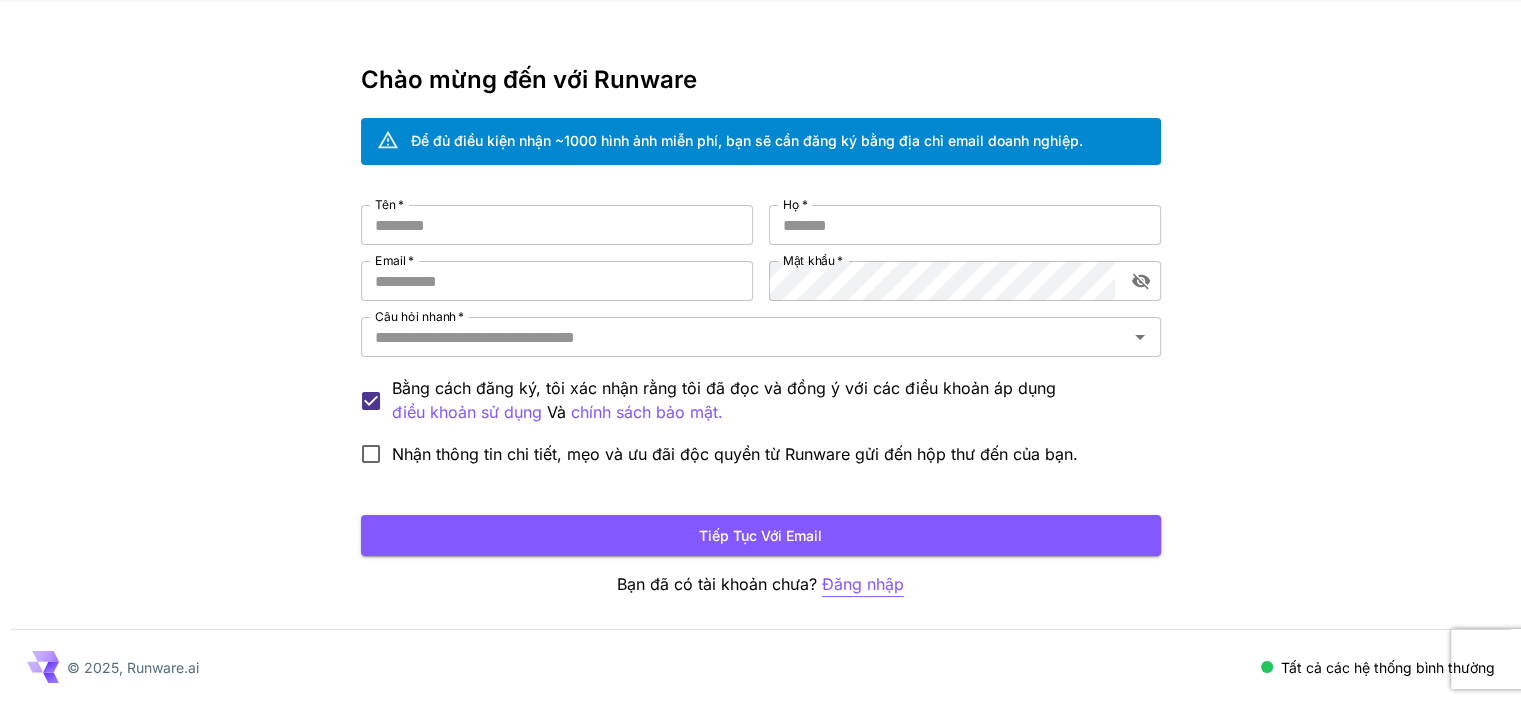 click on "Đăng nhập" at bounding box center (863, 584) 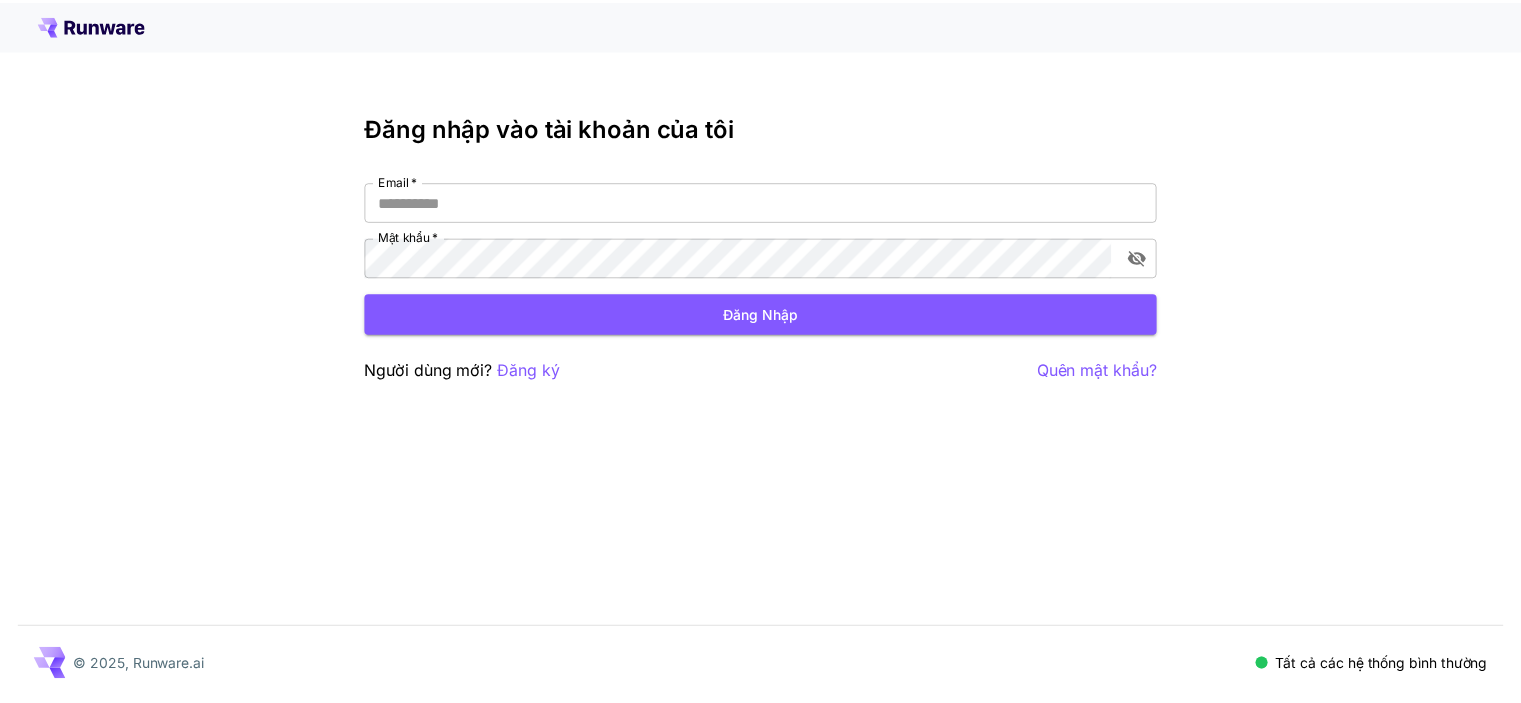 scroll, scrollTop: 0, scrollLeft: 0, axis: both 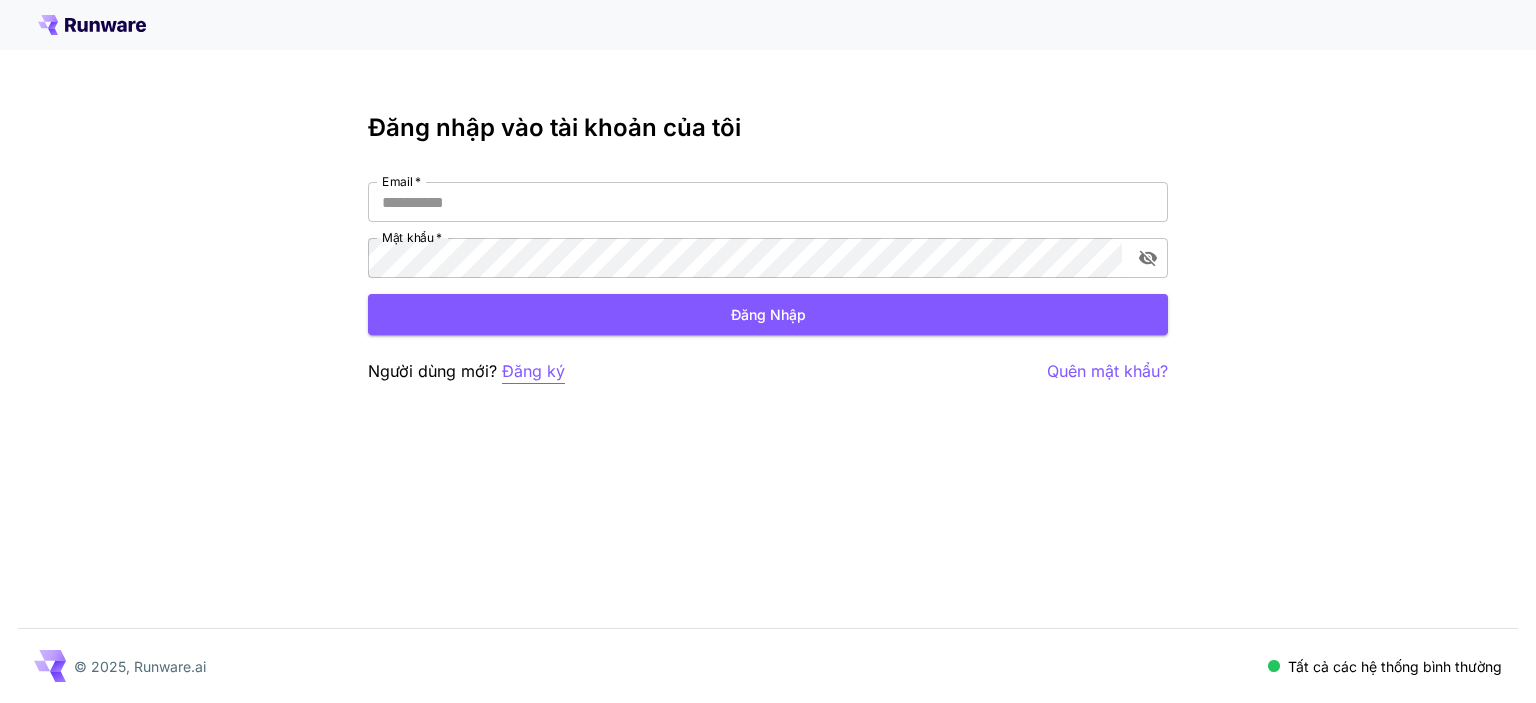 click on "Đăng ký" at bounding box center (533, 371) 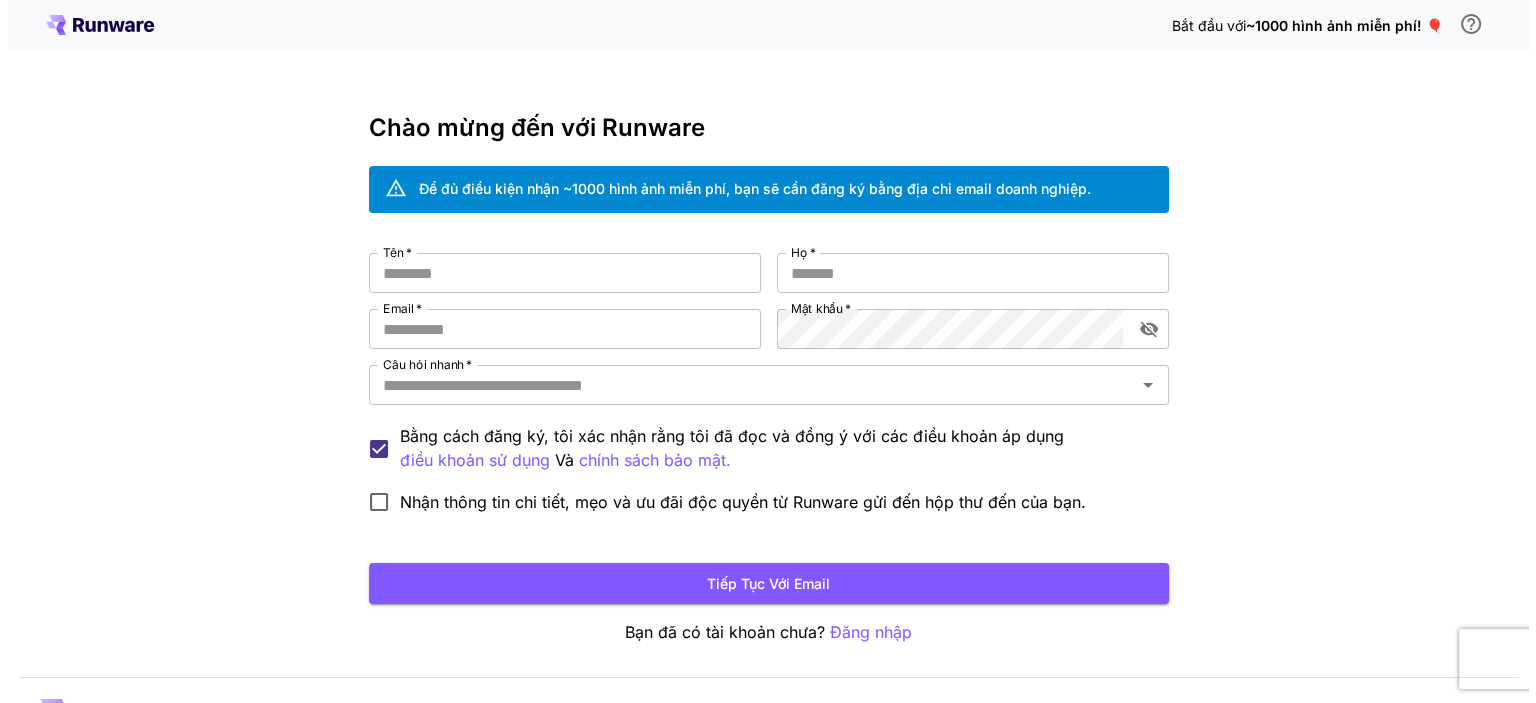 scroll, scrollTop: 0, scrollLeft: 0, axis: both 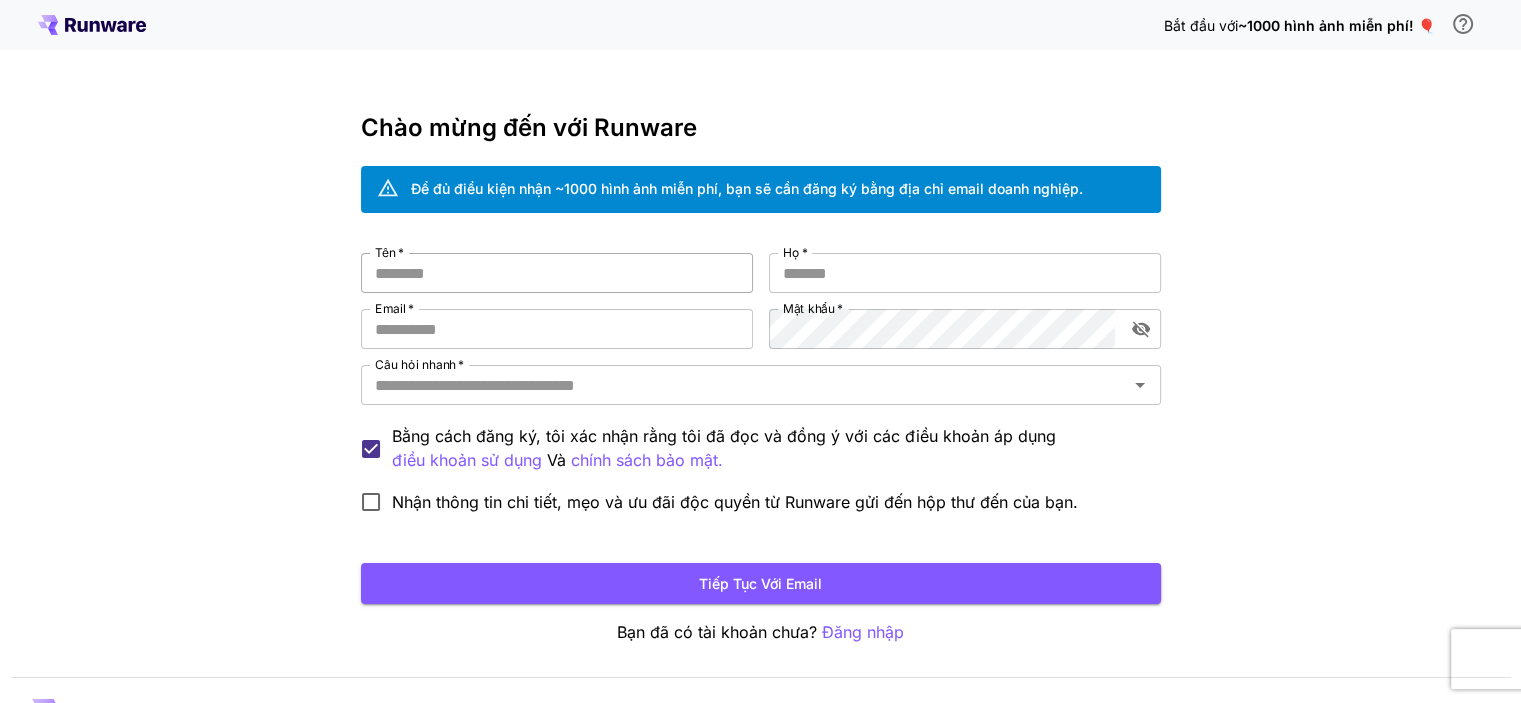 click on "Tên    *" at bounding box center [557, 273] 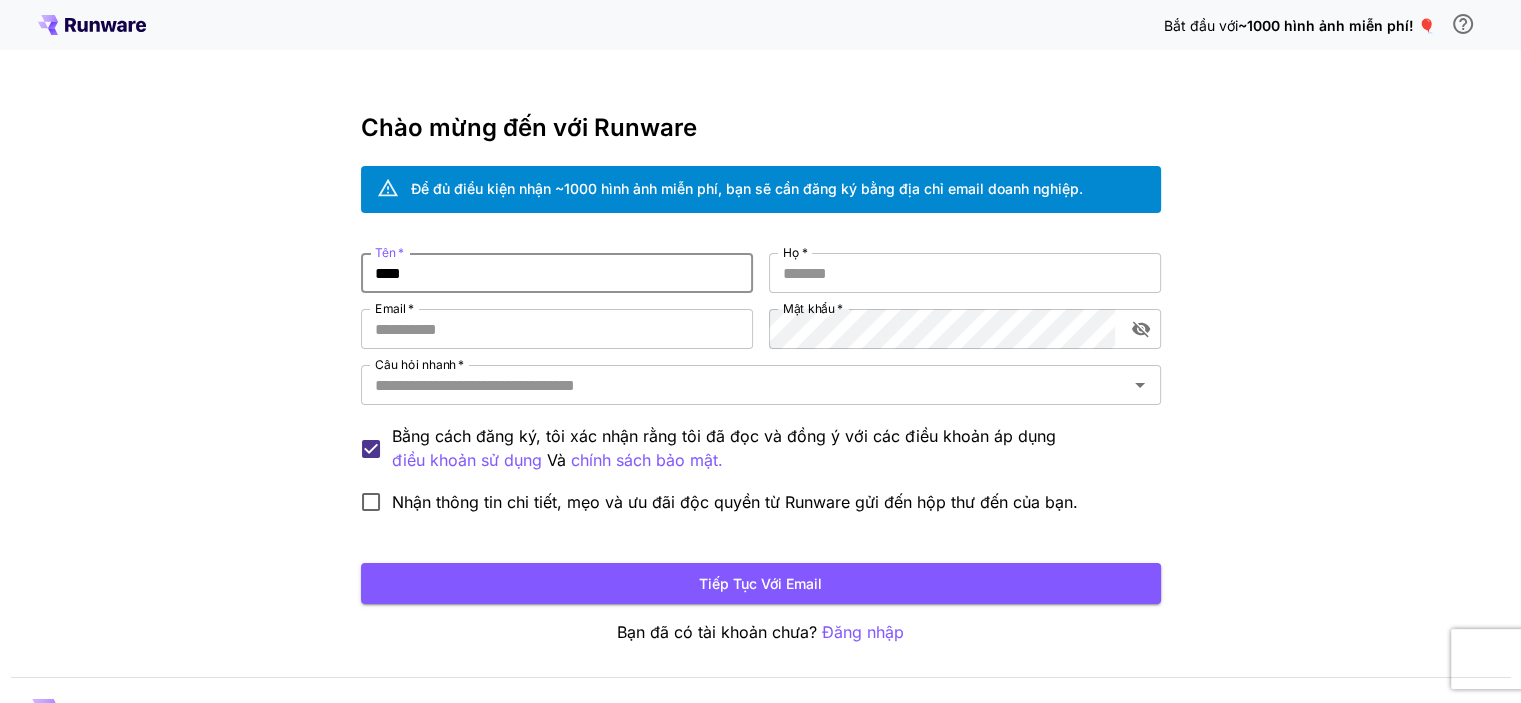type on "****" 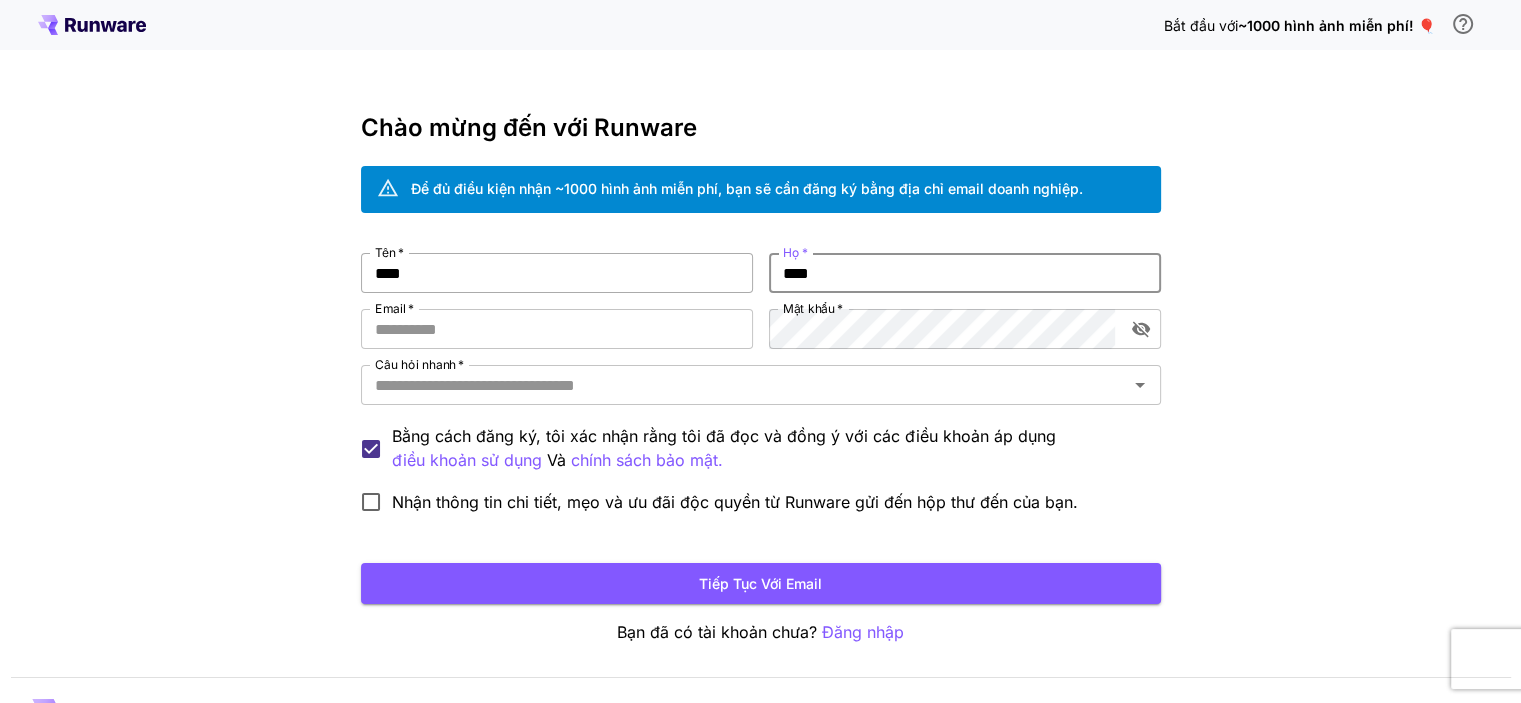 type on "****" 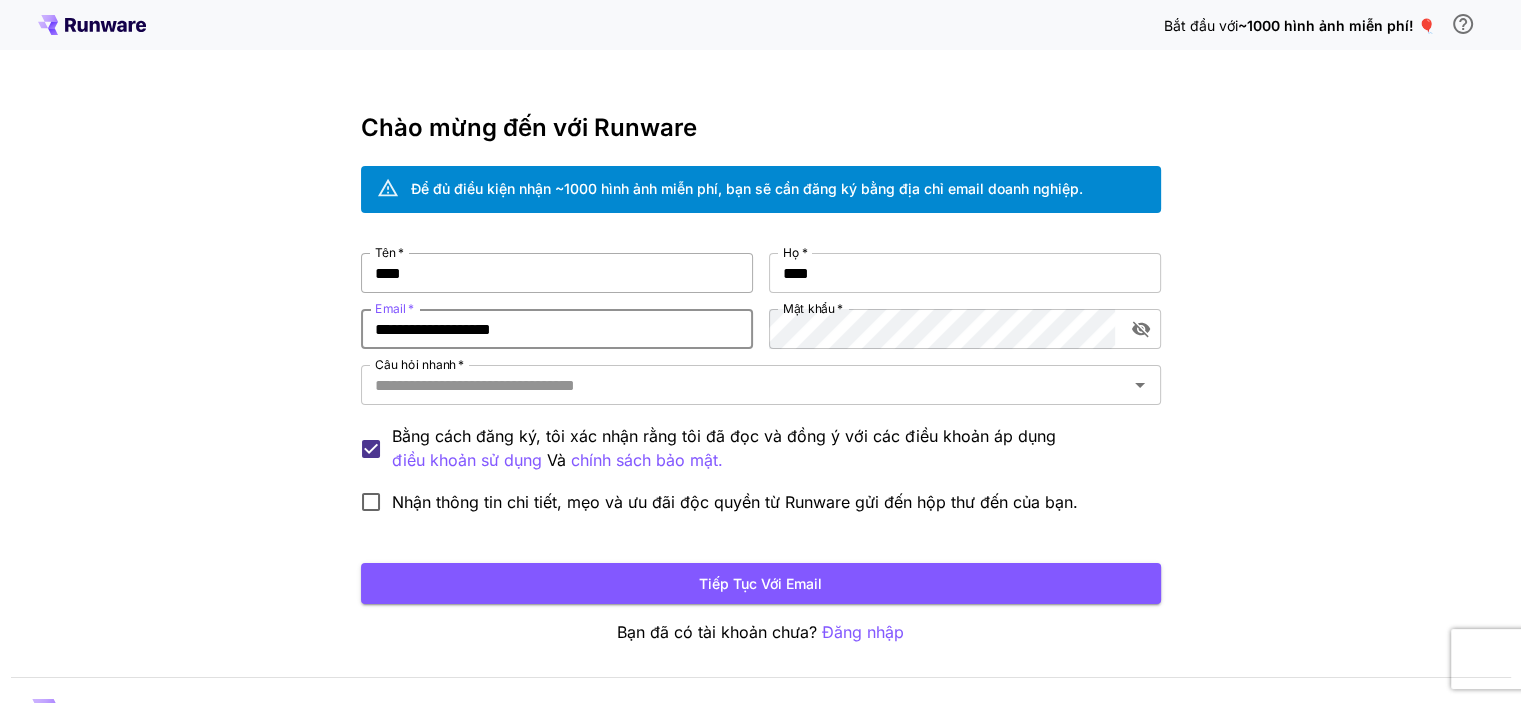 type on "**********" 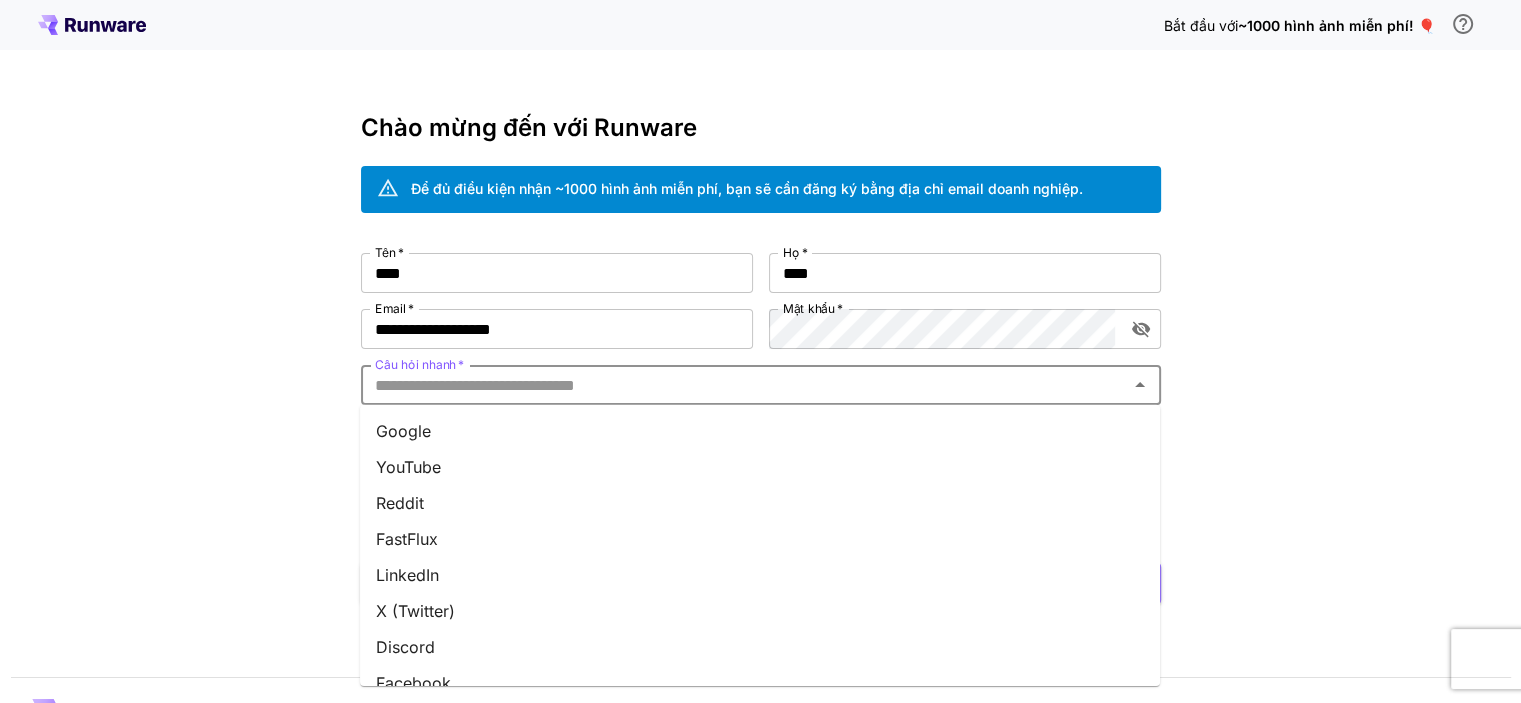 click on "Câu hỏi nhanh    *" at bounding box center [744, 385] 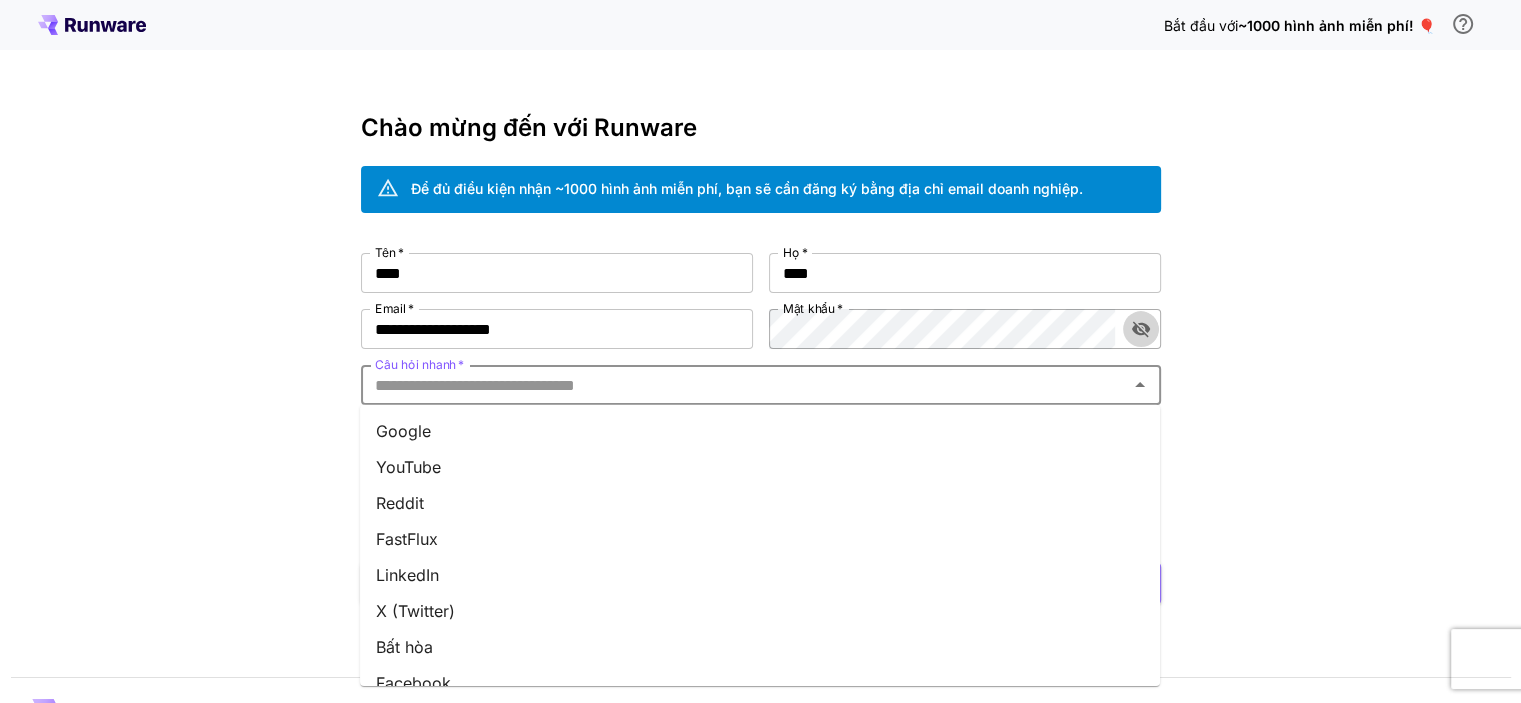 click 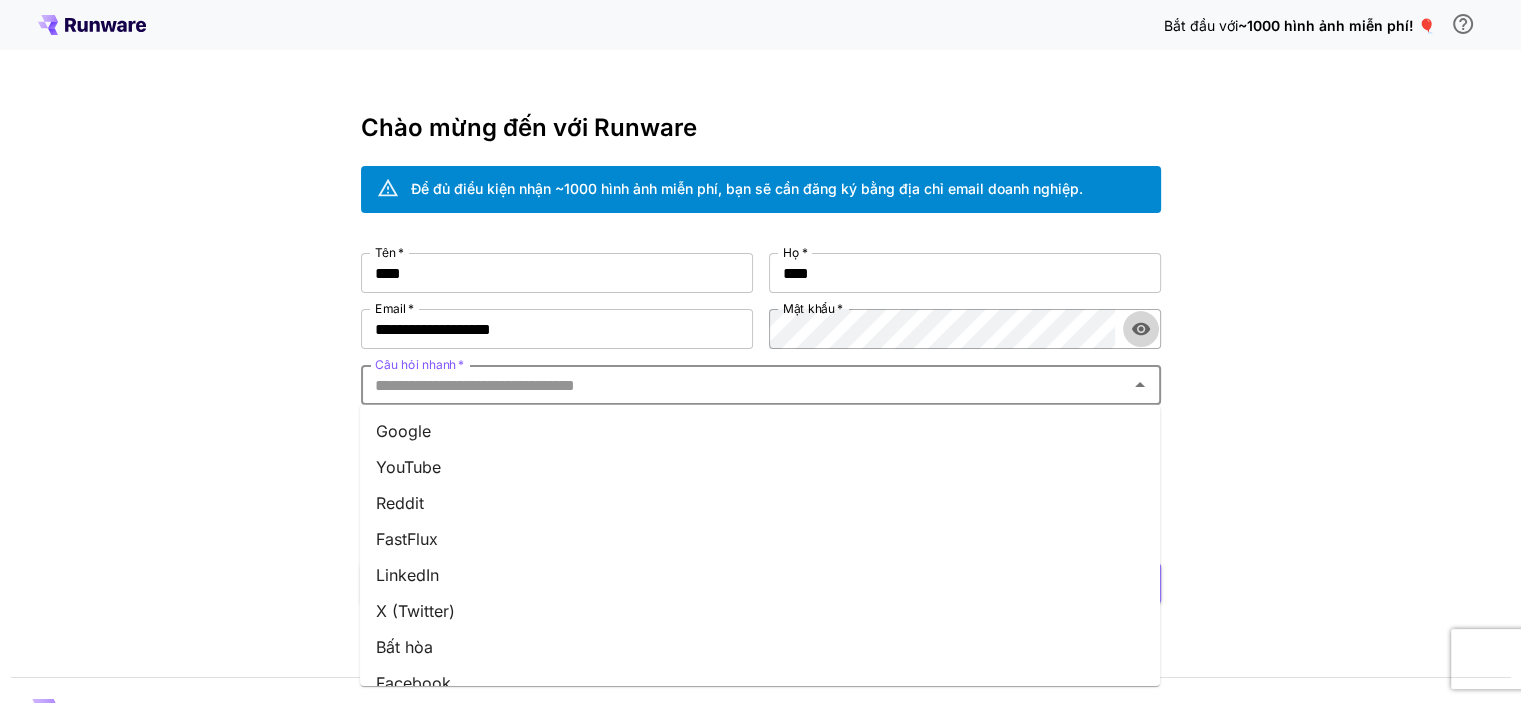 click 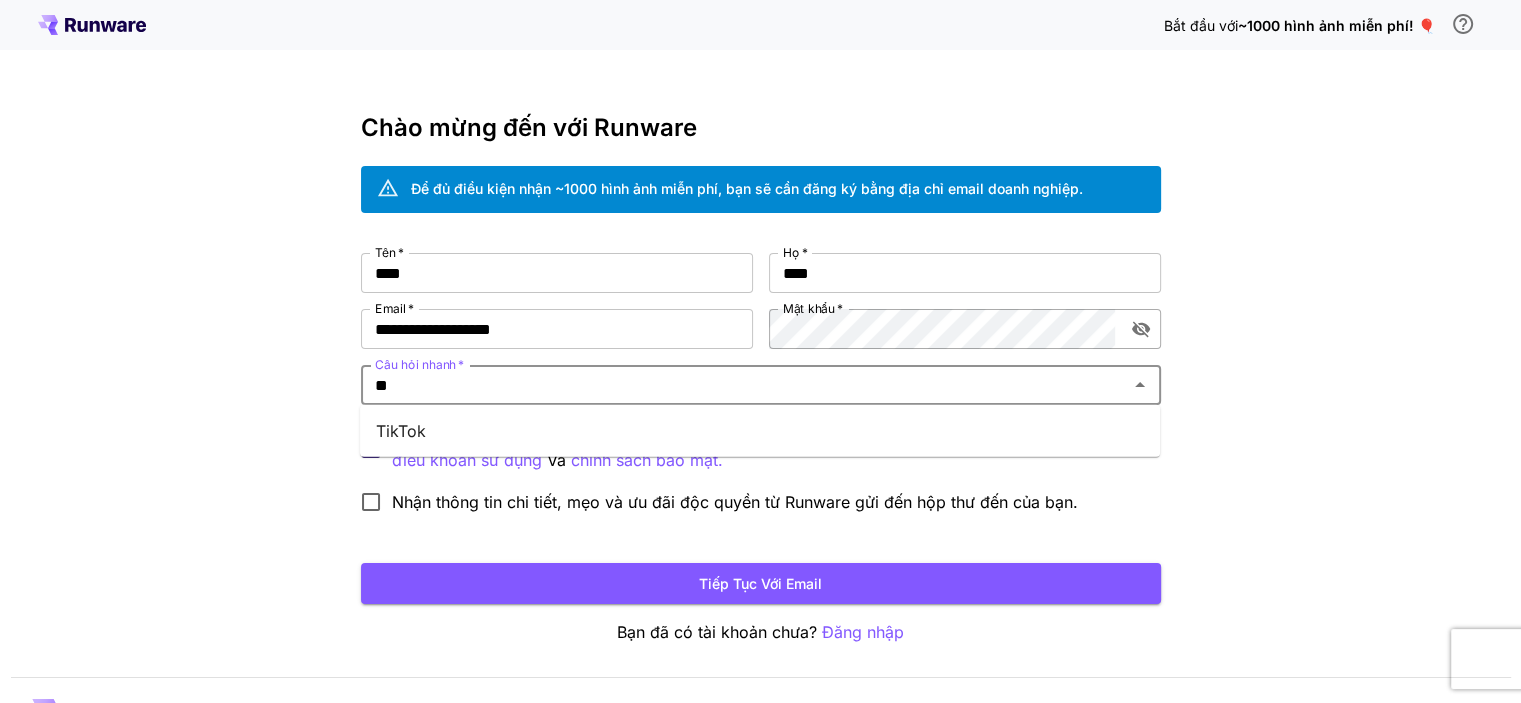 type on "*" 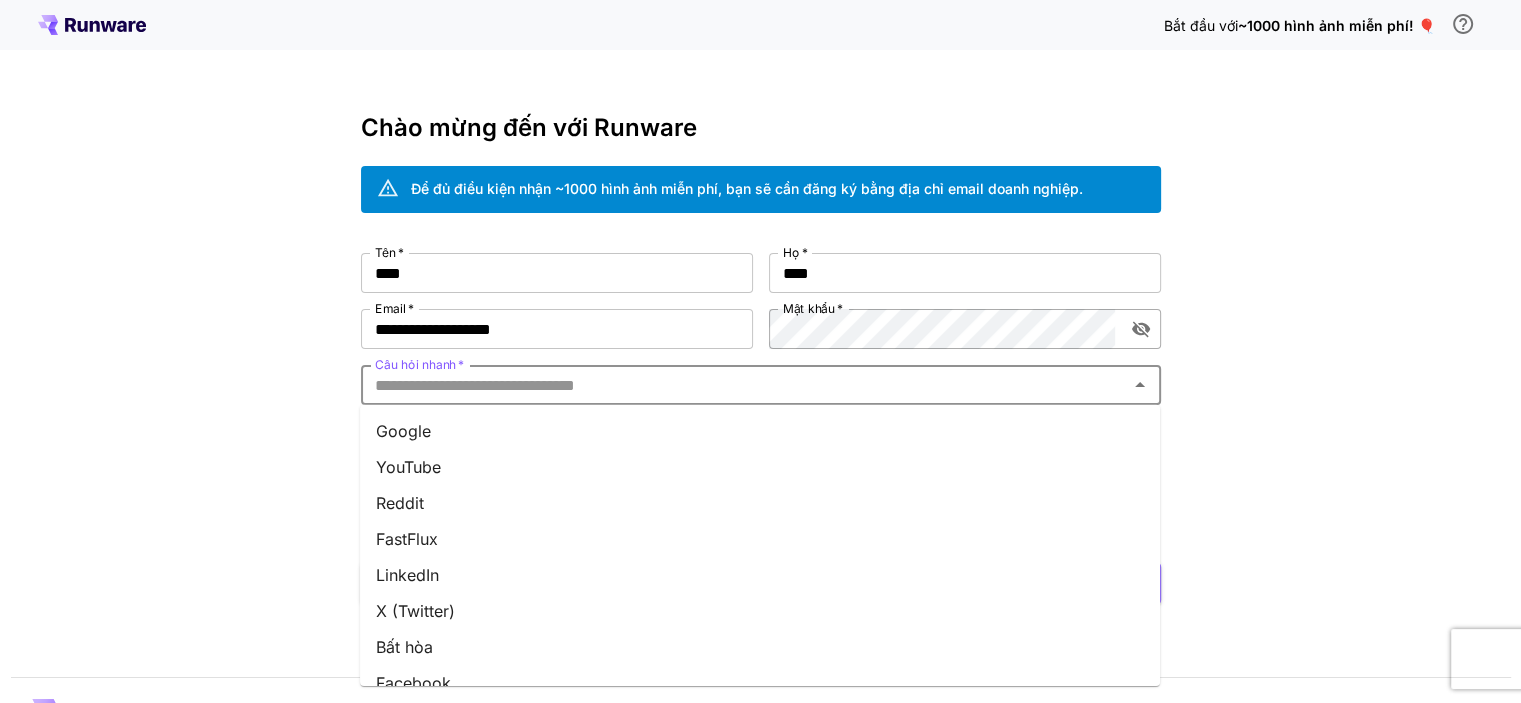 type on "*" 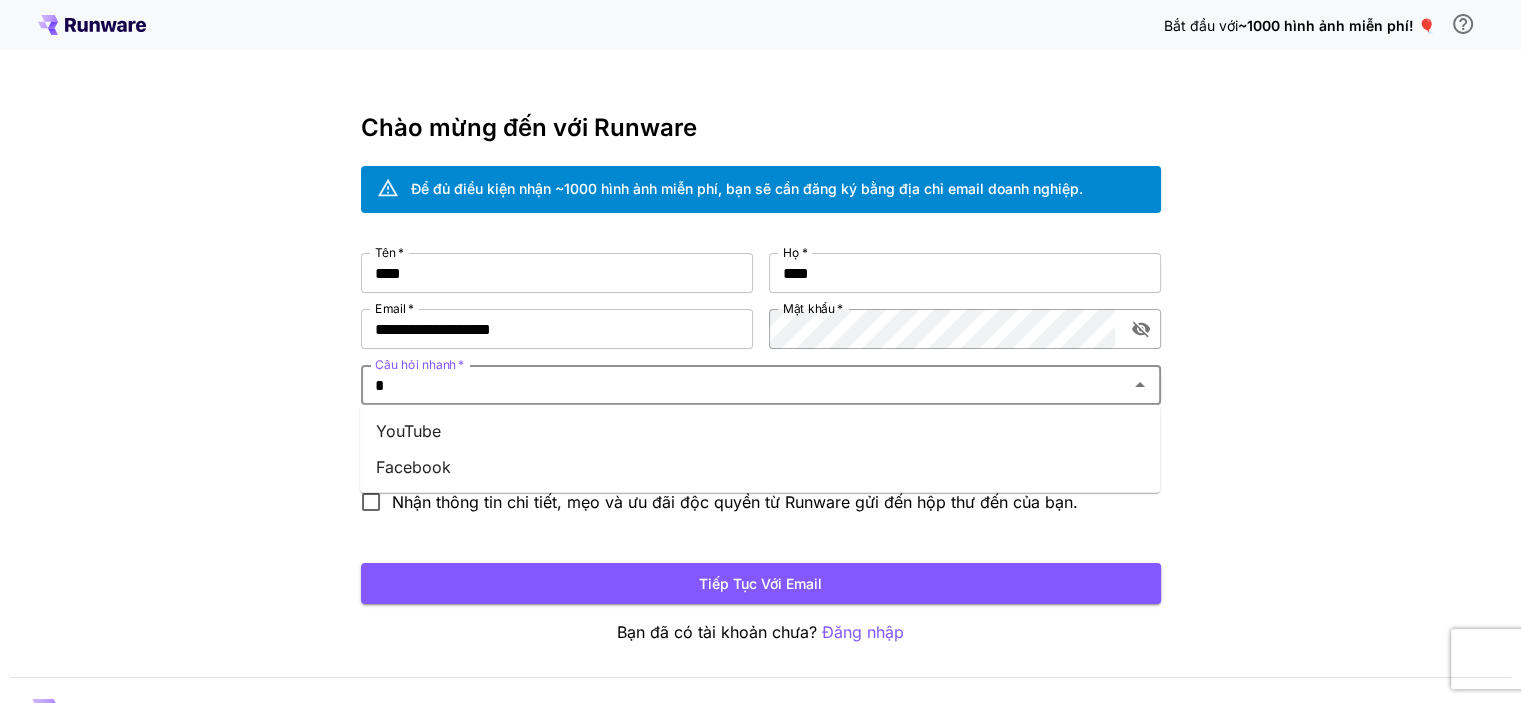 type 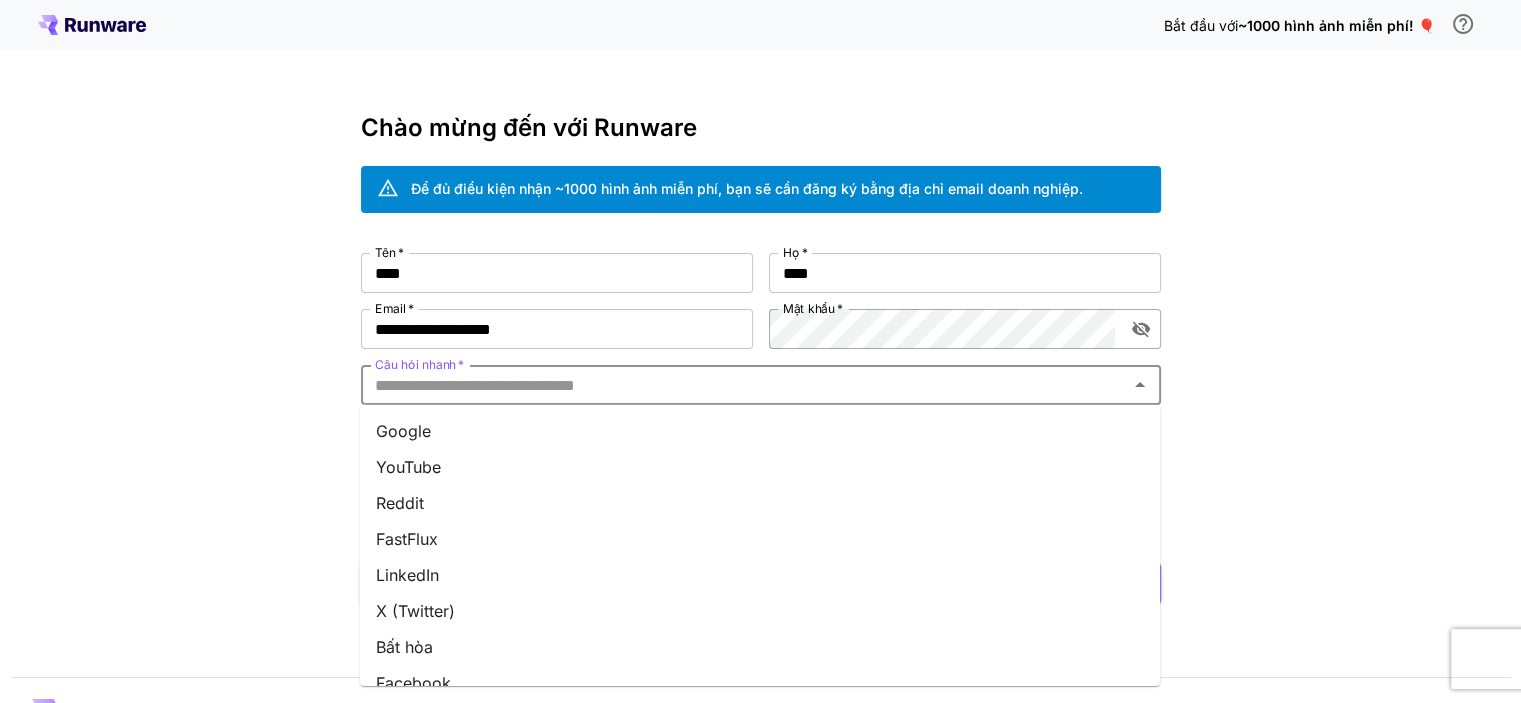 click on "YouTube" at bounding box center (408, 467) 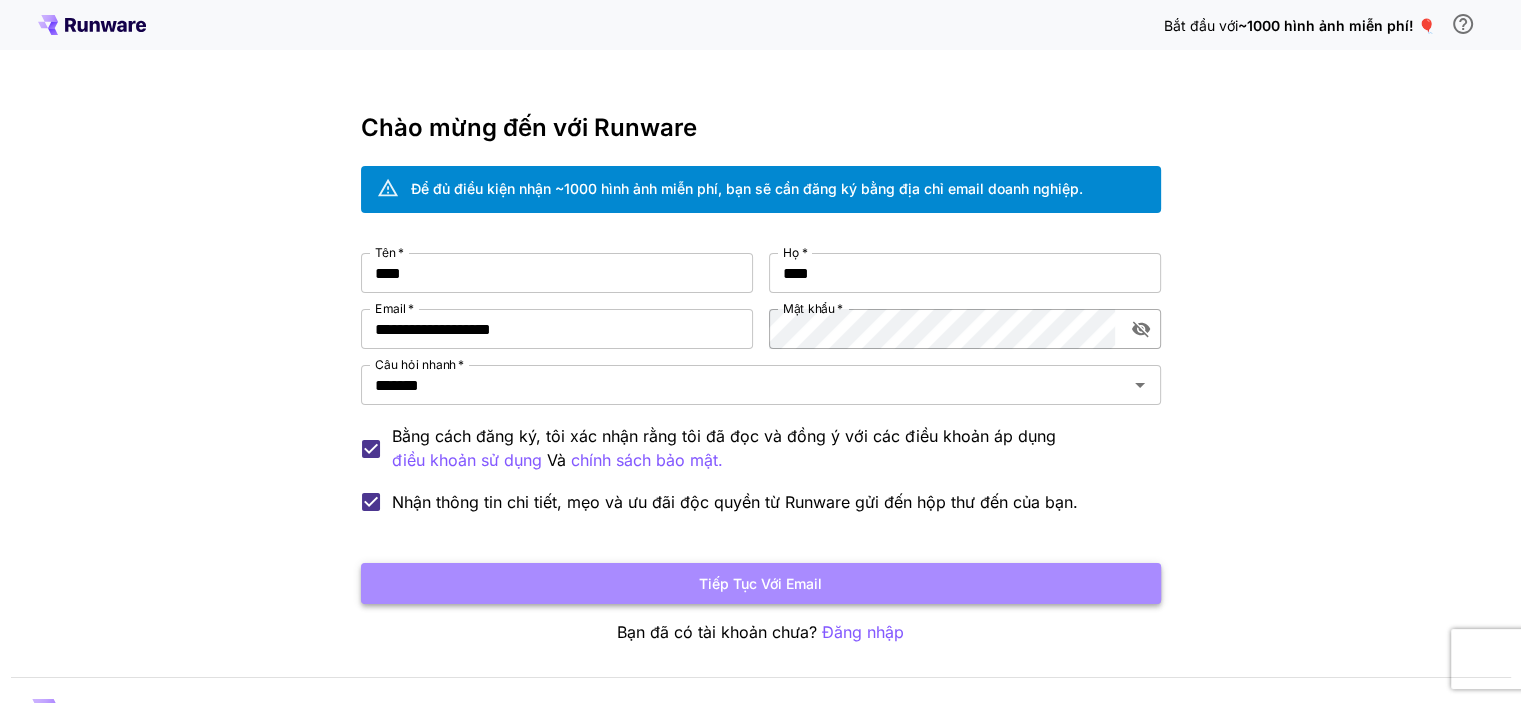 click on "Tiếp tục với email" at bounding box center (760, 583) 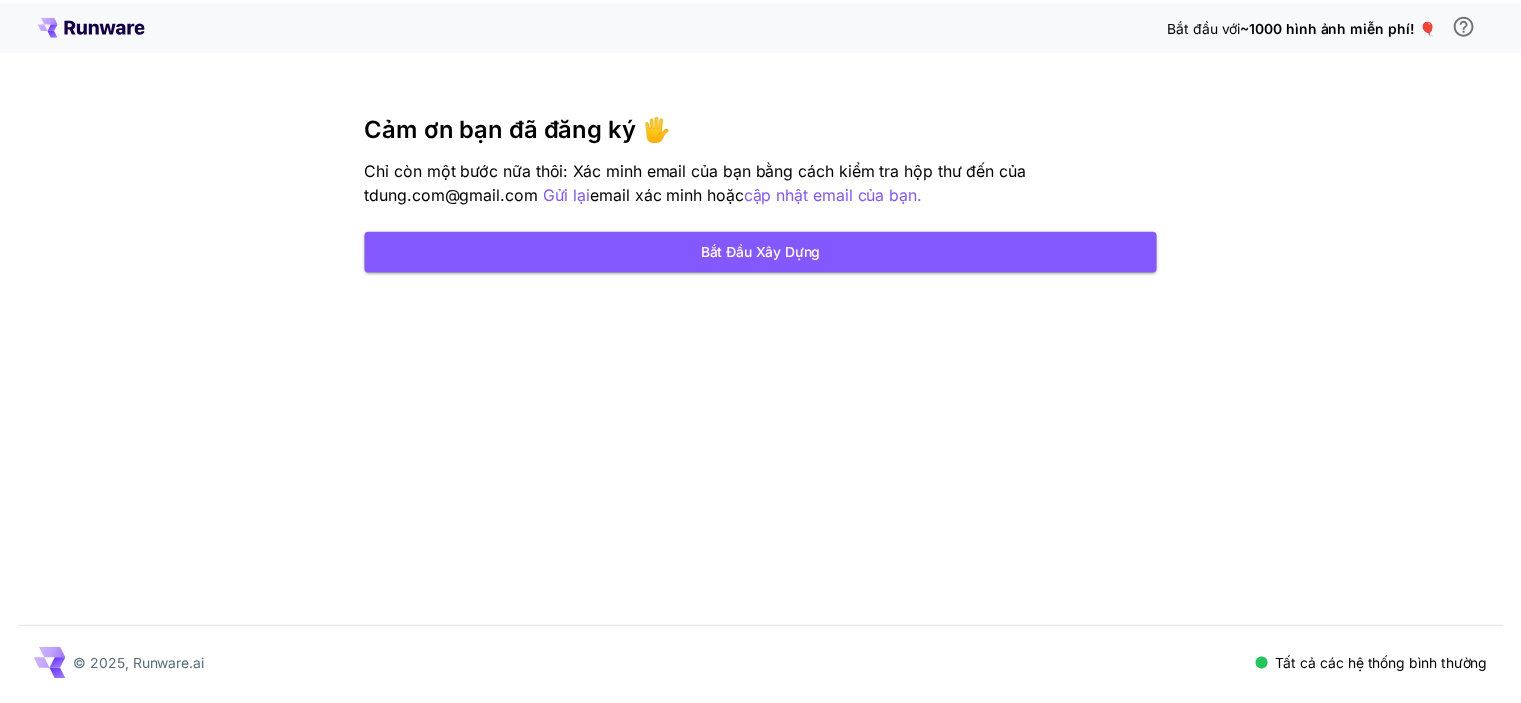 scroll, scrollTop: 0, scrollLeft: 0, axis: both 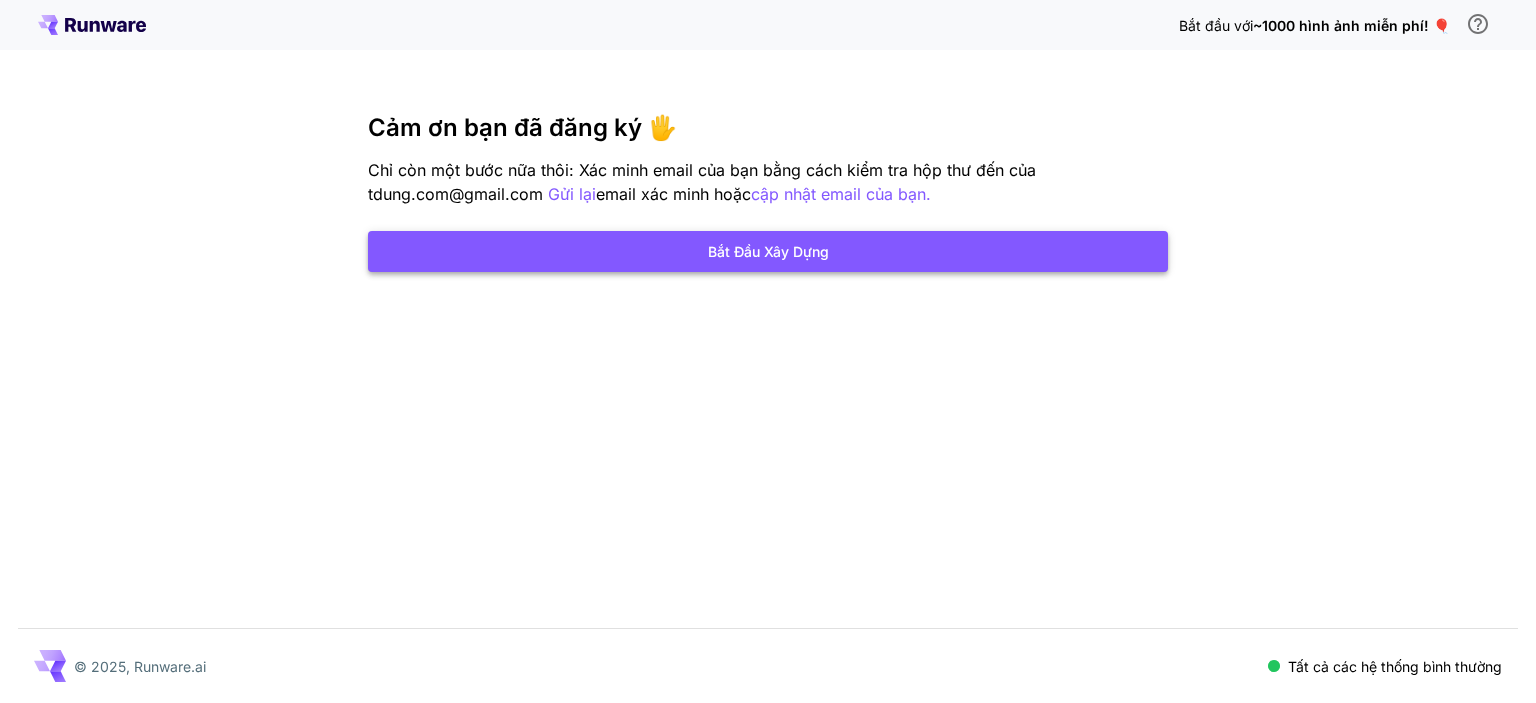click on "Bắt đầu xây dựng" at bounding box center (768, 251) 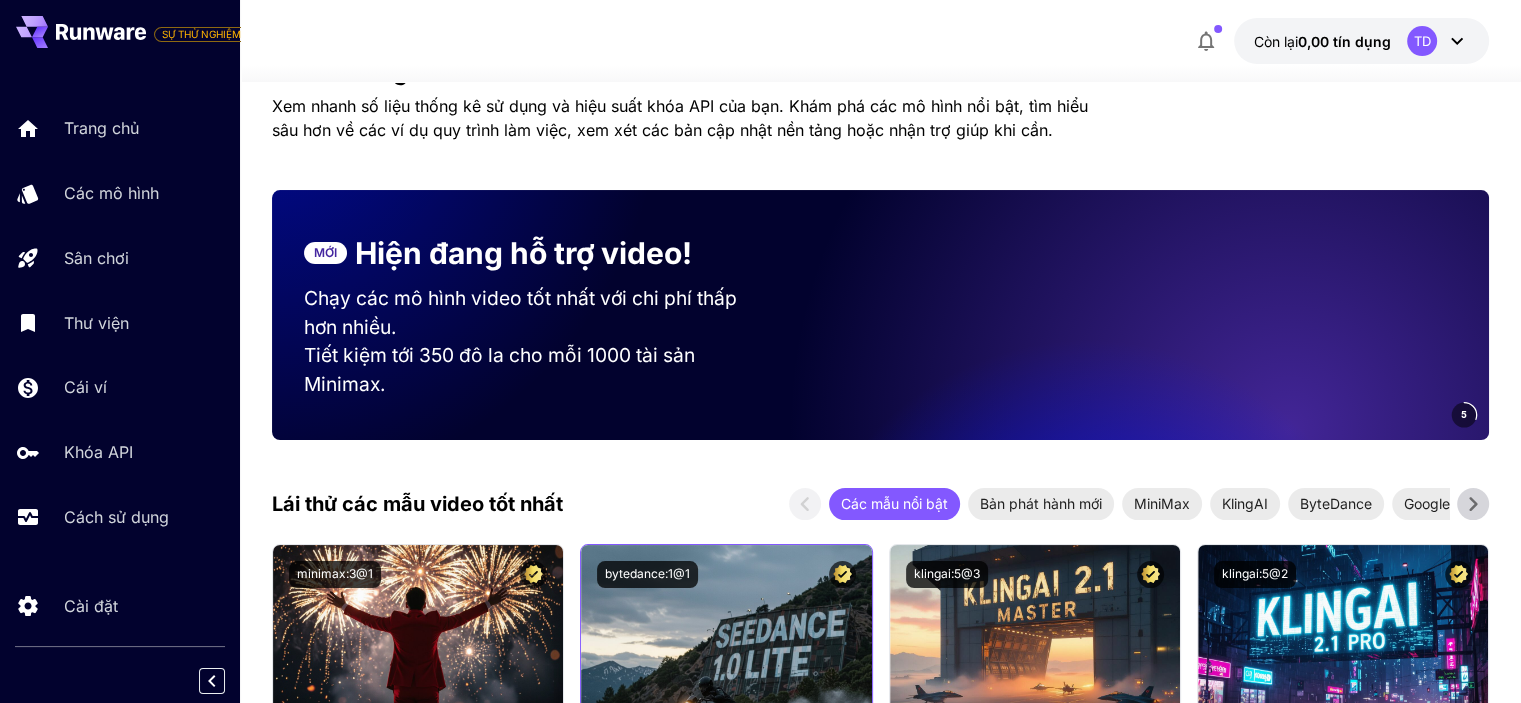 scroll, scrollTop: 100, scrollLeft: 0, axis: vertical 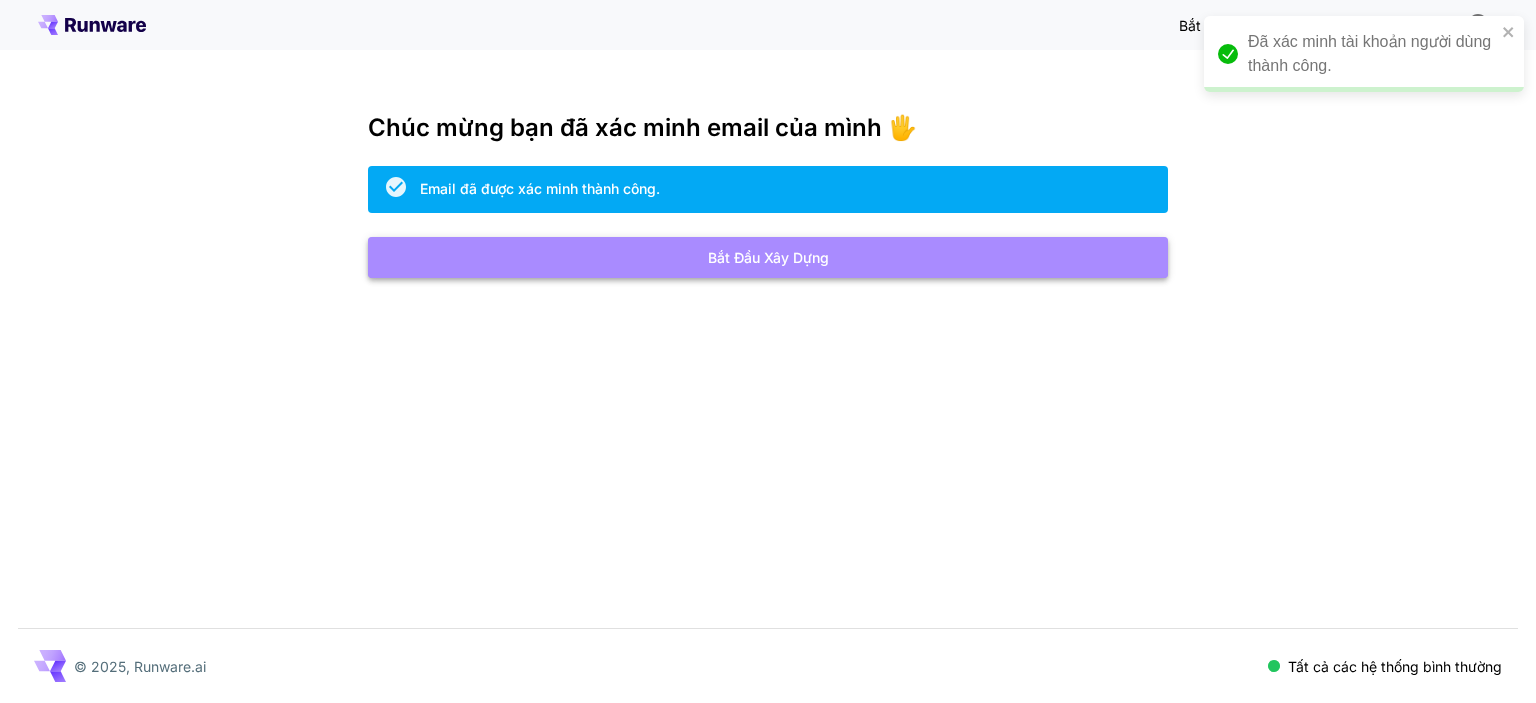 click on "Bắt đầu xây dựng" at bounding box center (768, 257) 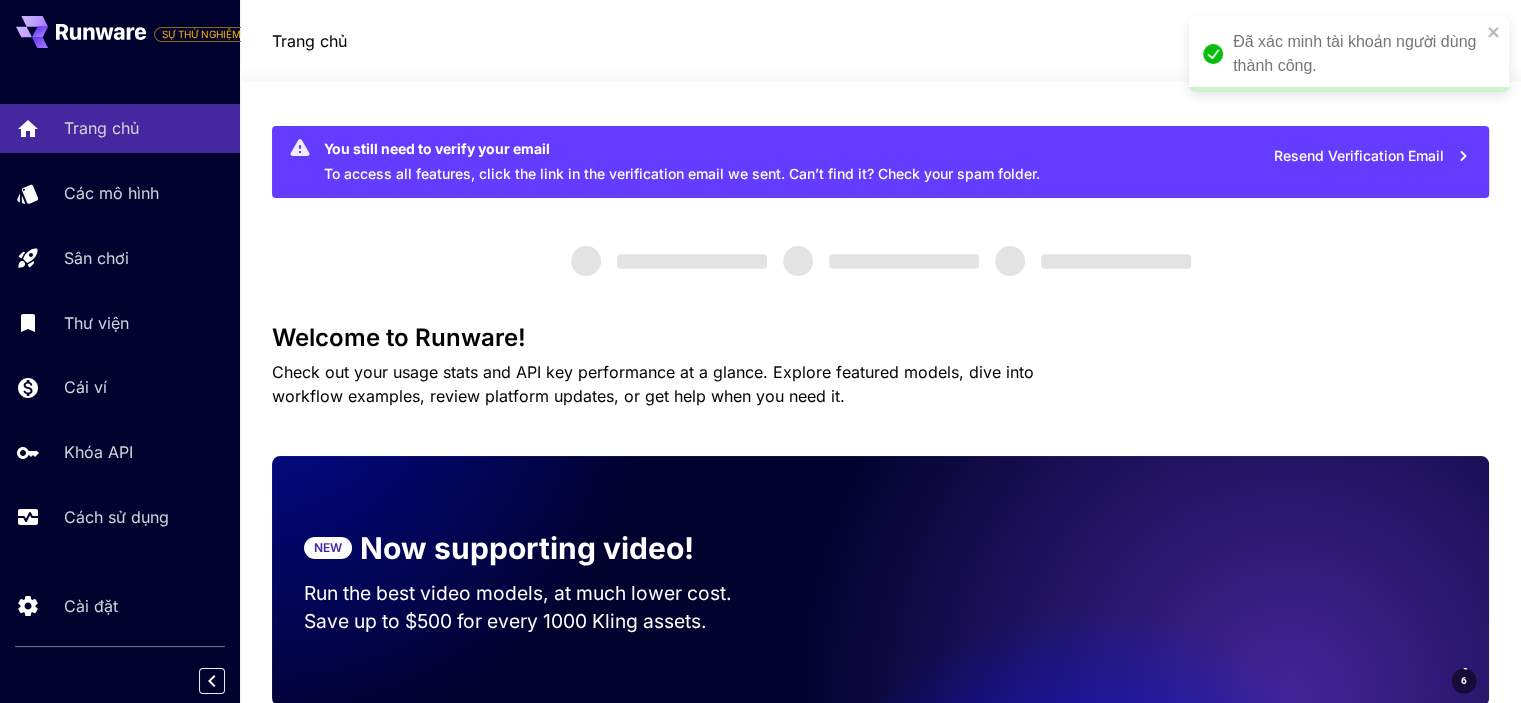 scroll, scrollTop: 0, scrollLeft: 0, axis: both 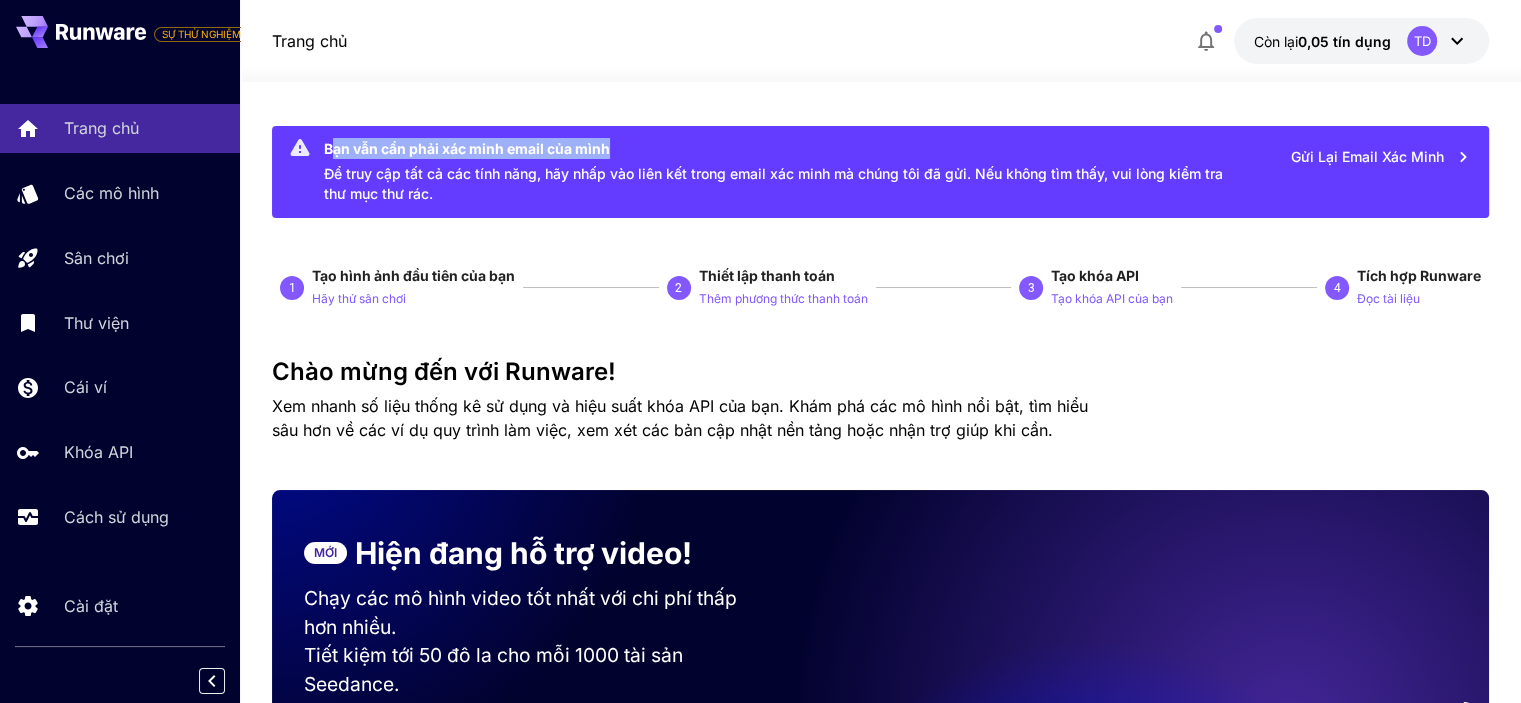 drag, startPoint x: 332, startPoint y: 150, endPoint x: 614, endPoint y: 147, distance: 282.01596 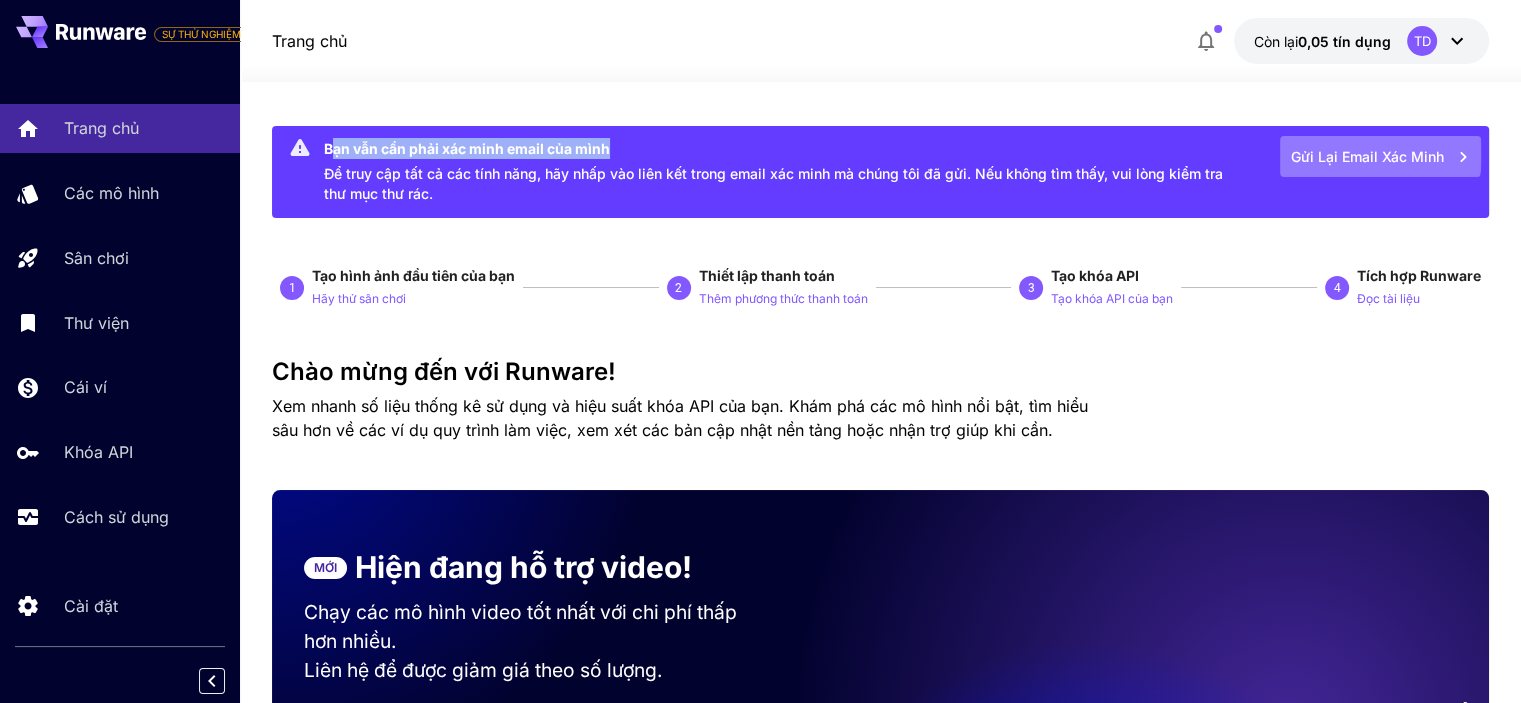 click on "Gửi lại email xác minh" at bounding box center [1367, 156] 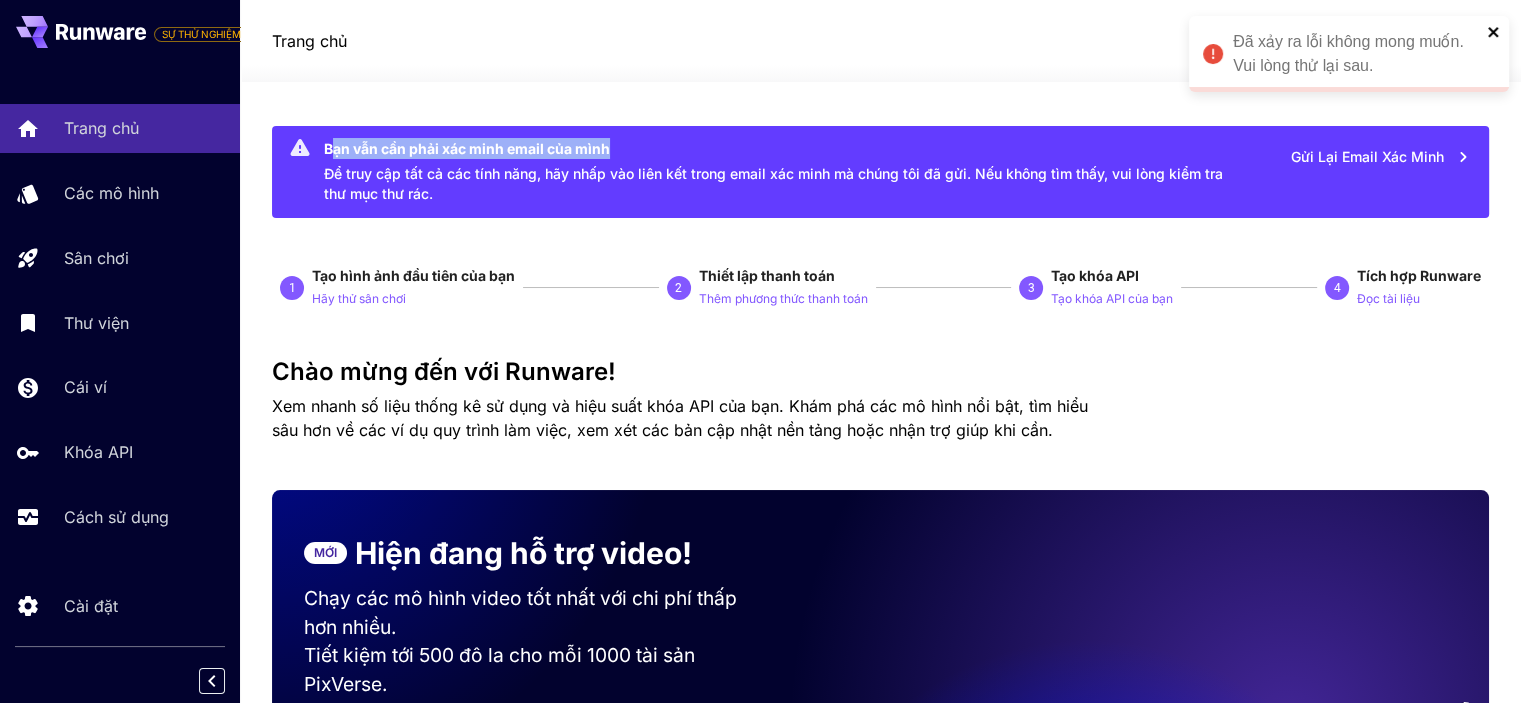 click 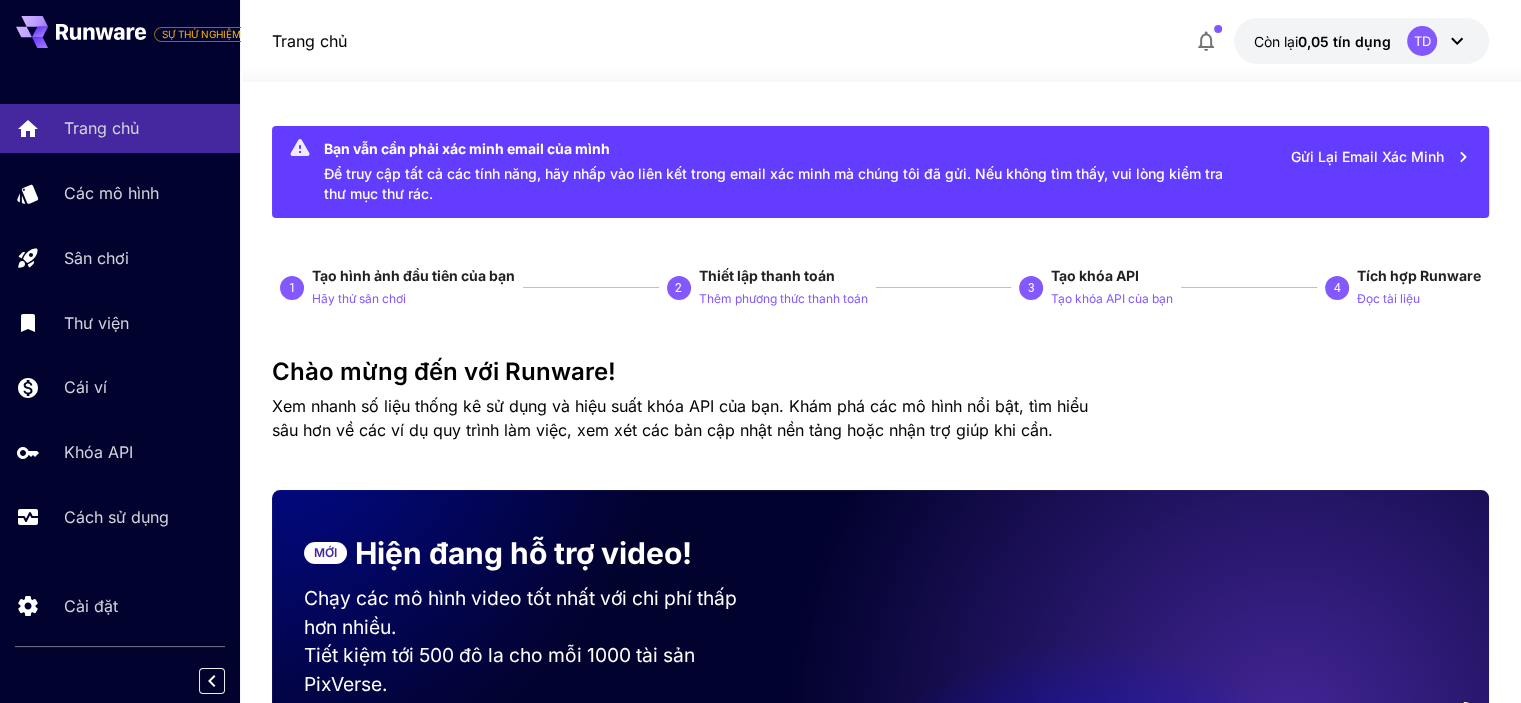 click on "1" at bounding box center [292, 288] 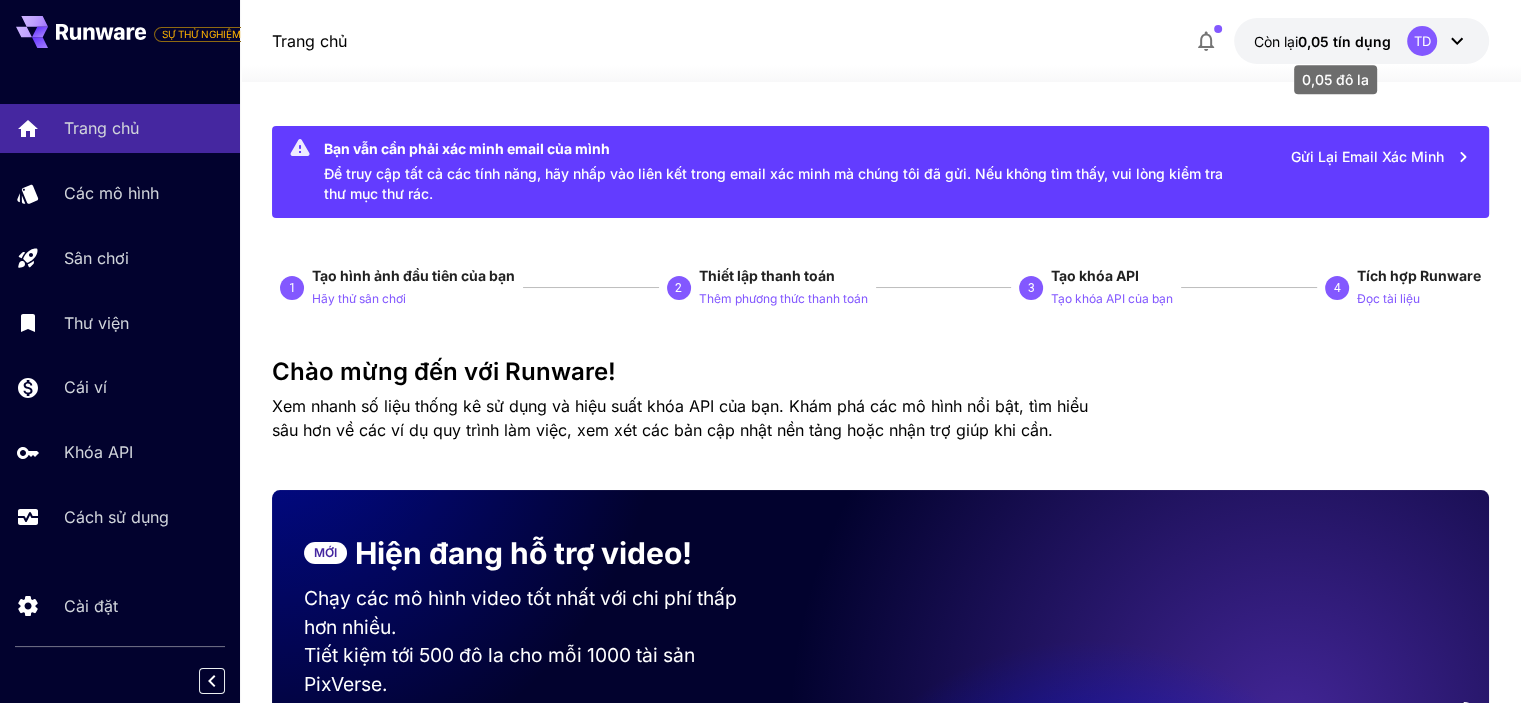 click on "0,05 tín dụng" at bounding box center [1344, 41] 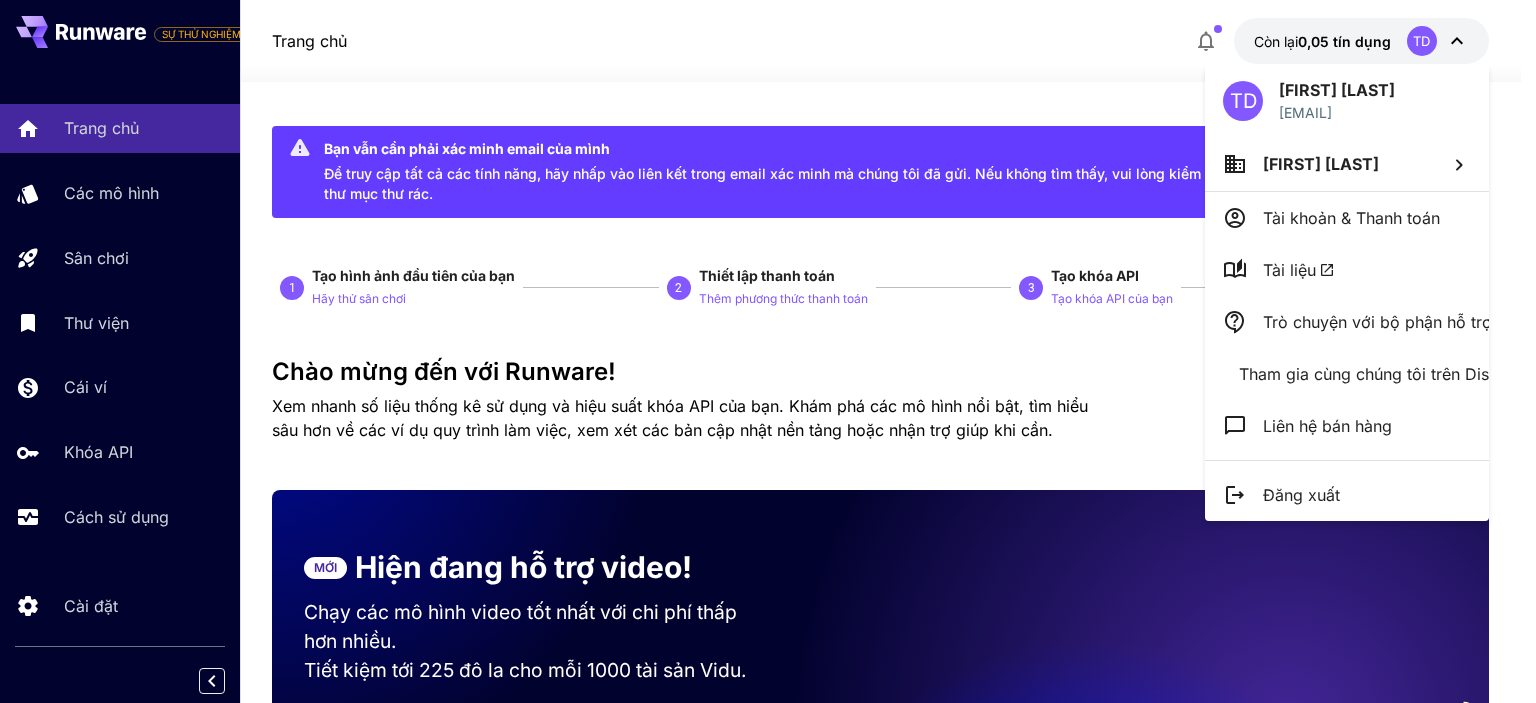 click at bounding box center (768, 351) 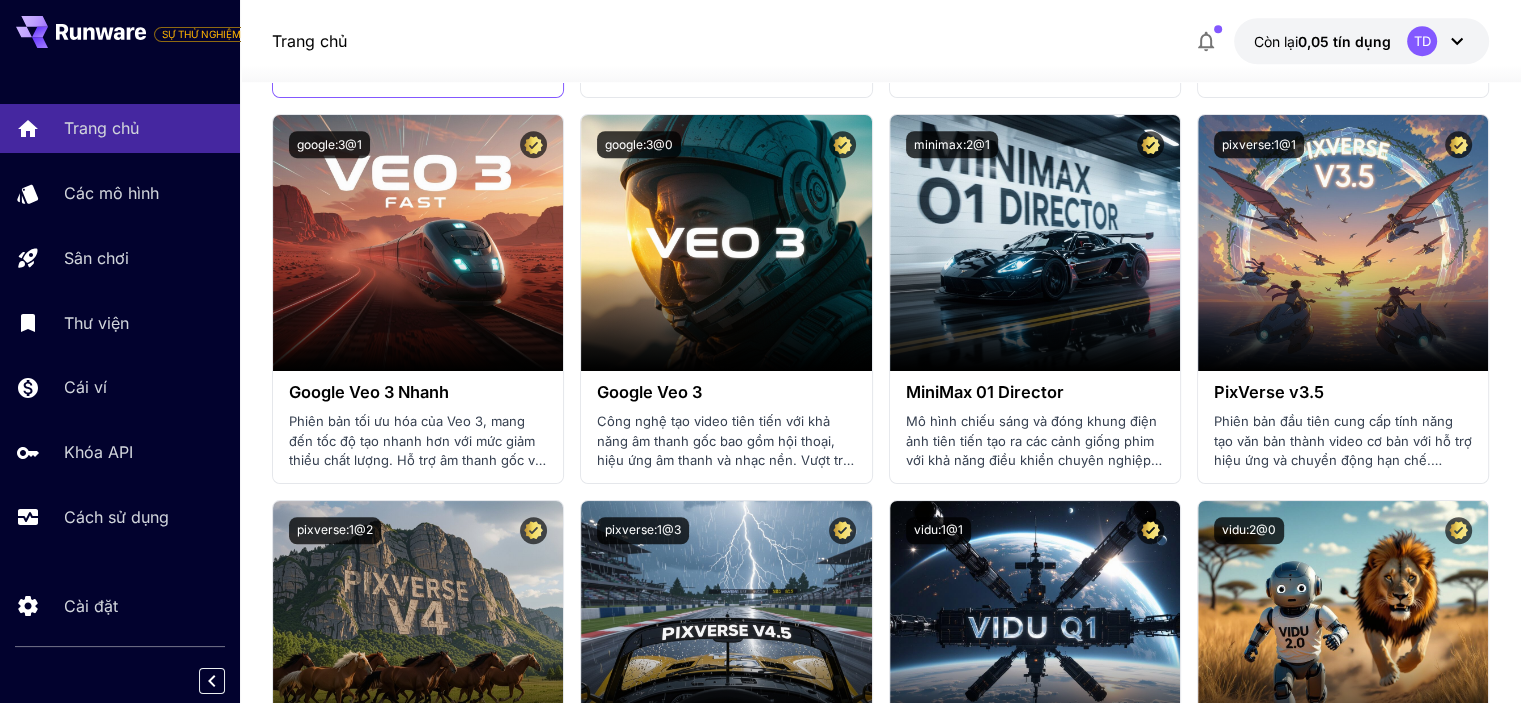 scroll, scrollTop: 1800, scrollLeft: 0, axis: vertical 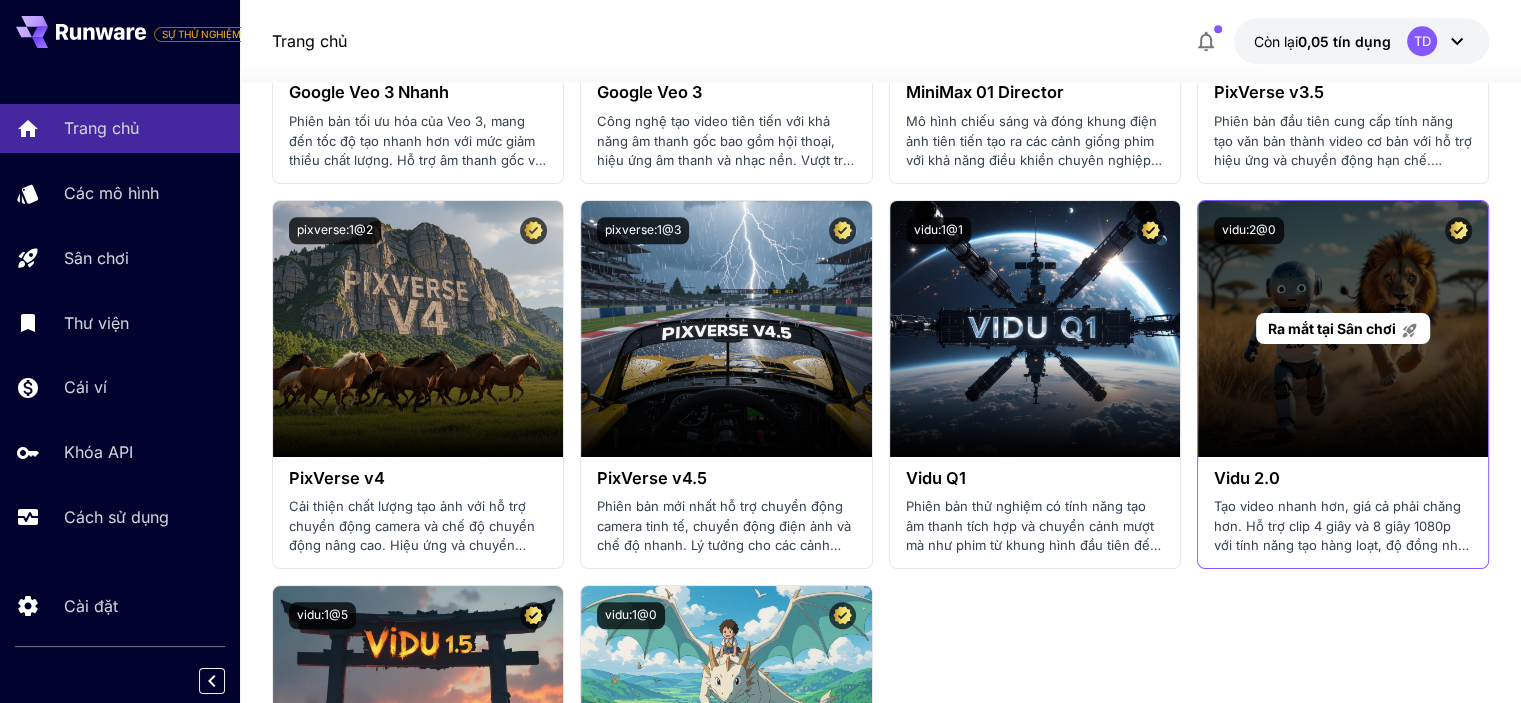 click on "Ra mắt tại Sân chơi" at bounding box center (1343, 329) 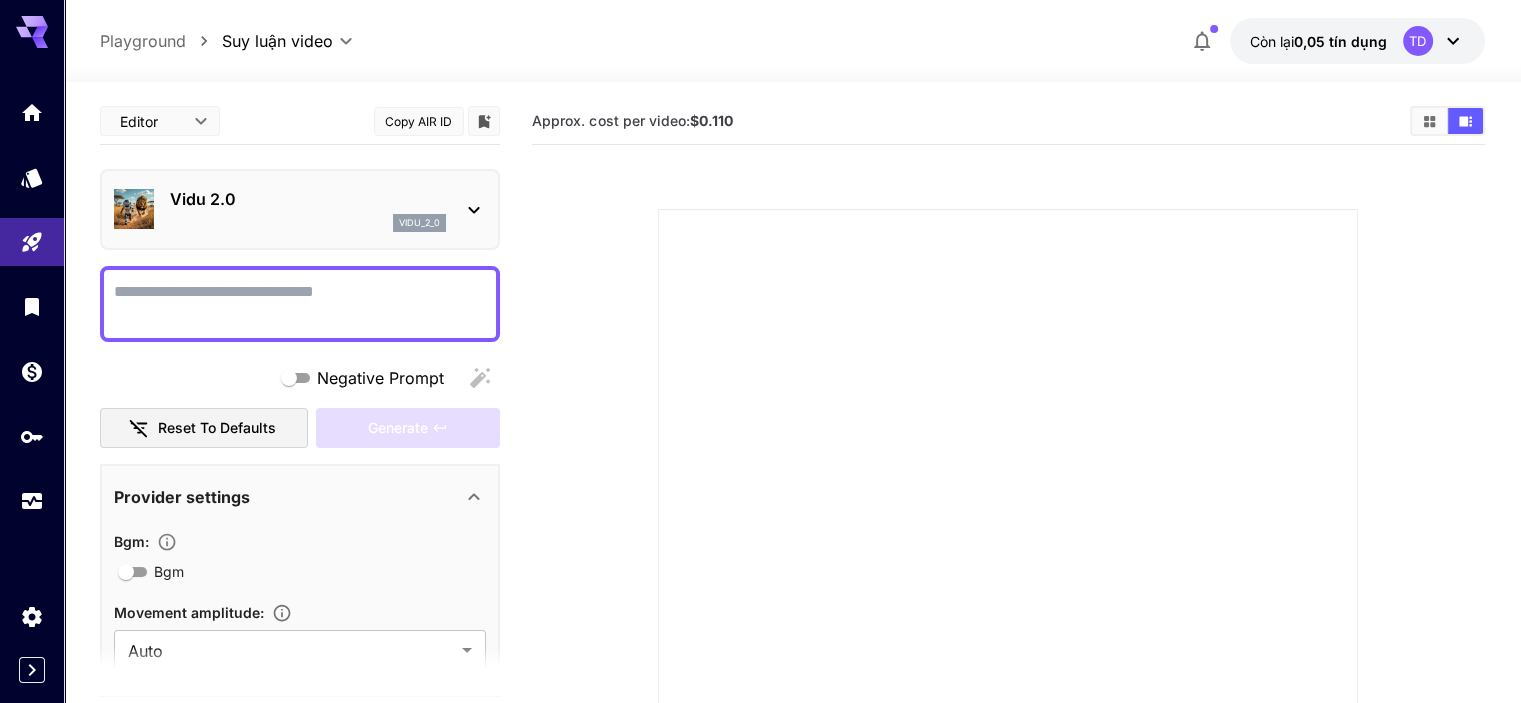 scroll, scrollTop: 0, scrollLeft: 0, axis: both 